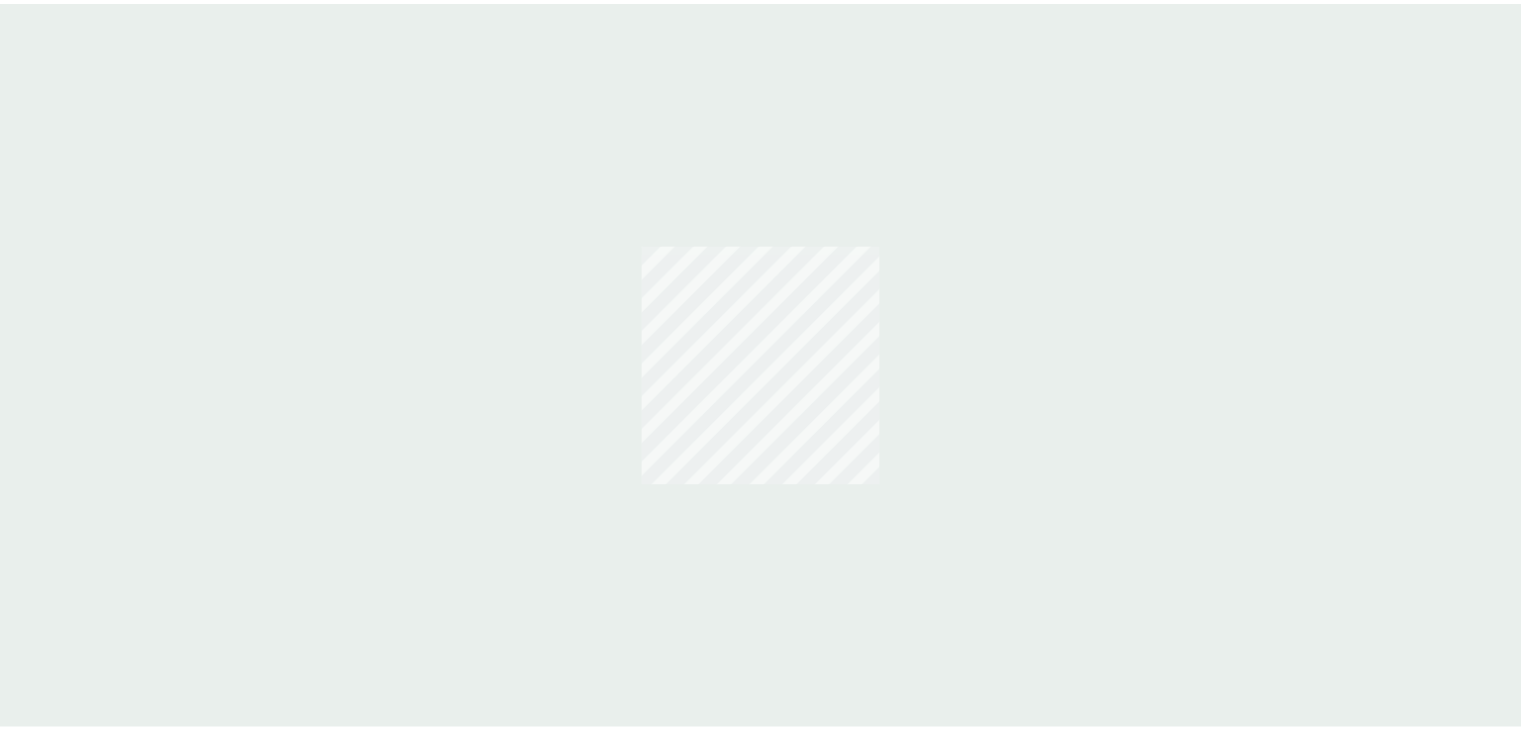 scroll, scrollTop: 0, scrollLeft: 0, axis: both 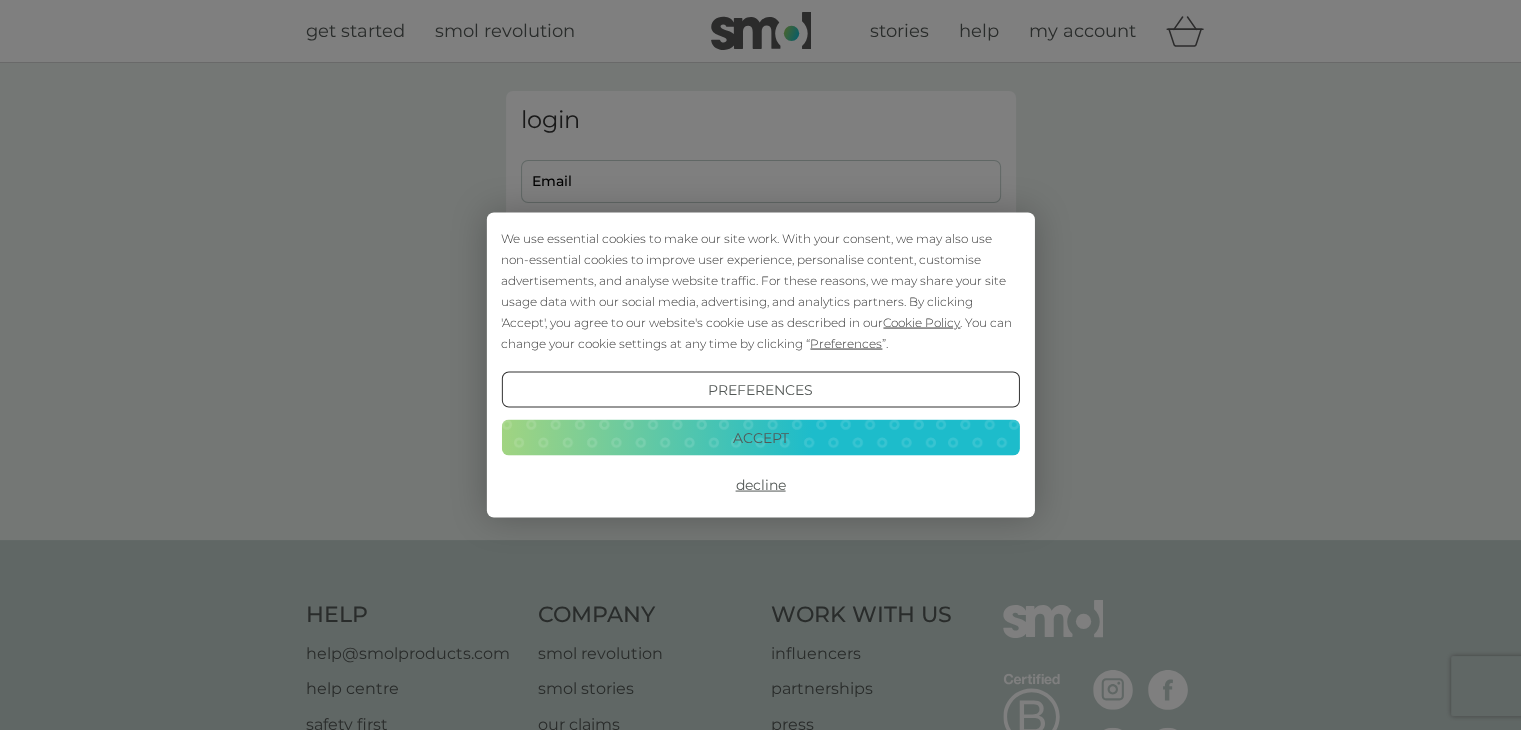 click on "Accept" at bounding box center (760, 437) 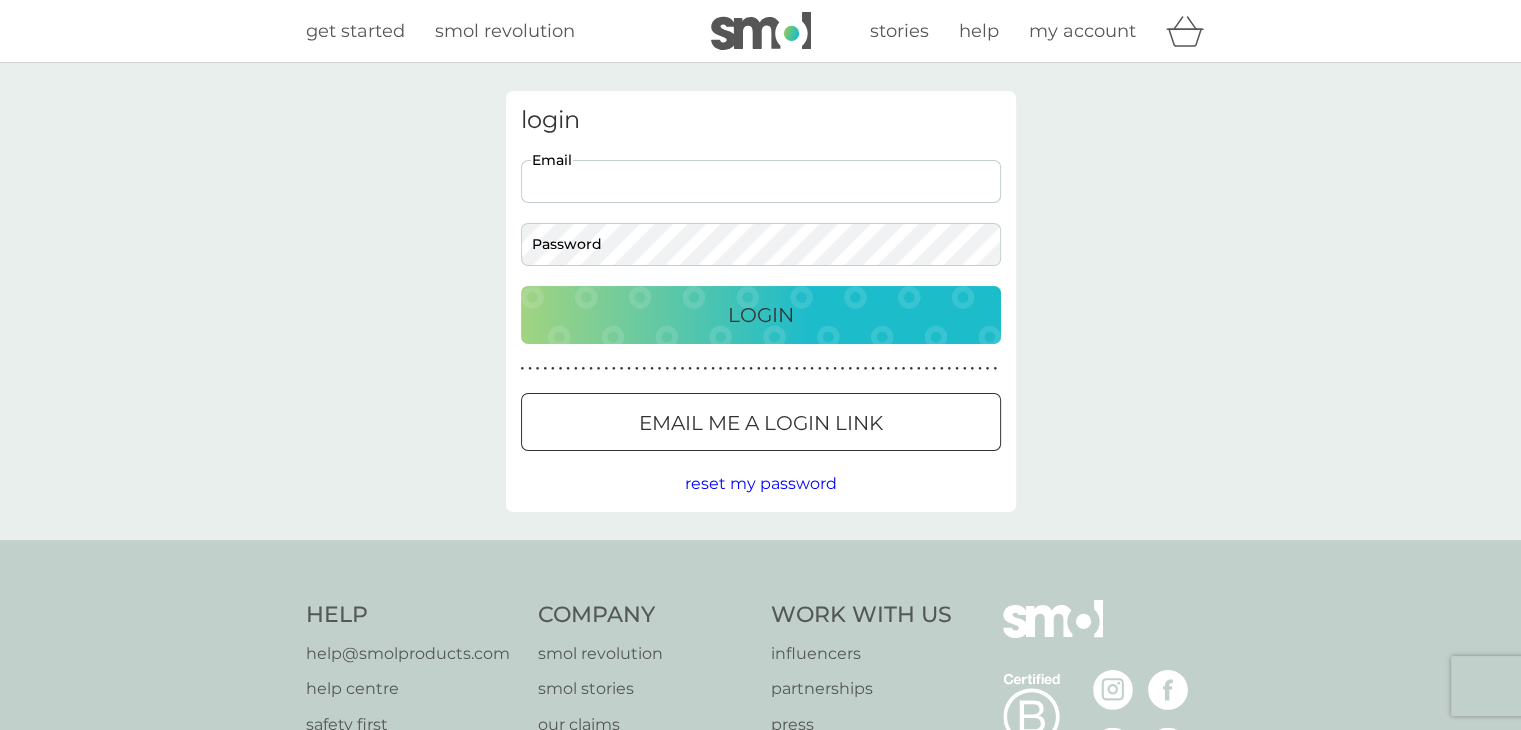 click on "Email" at bounding box center (761, 181) 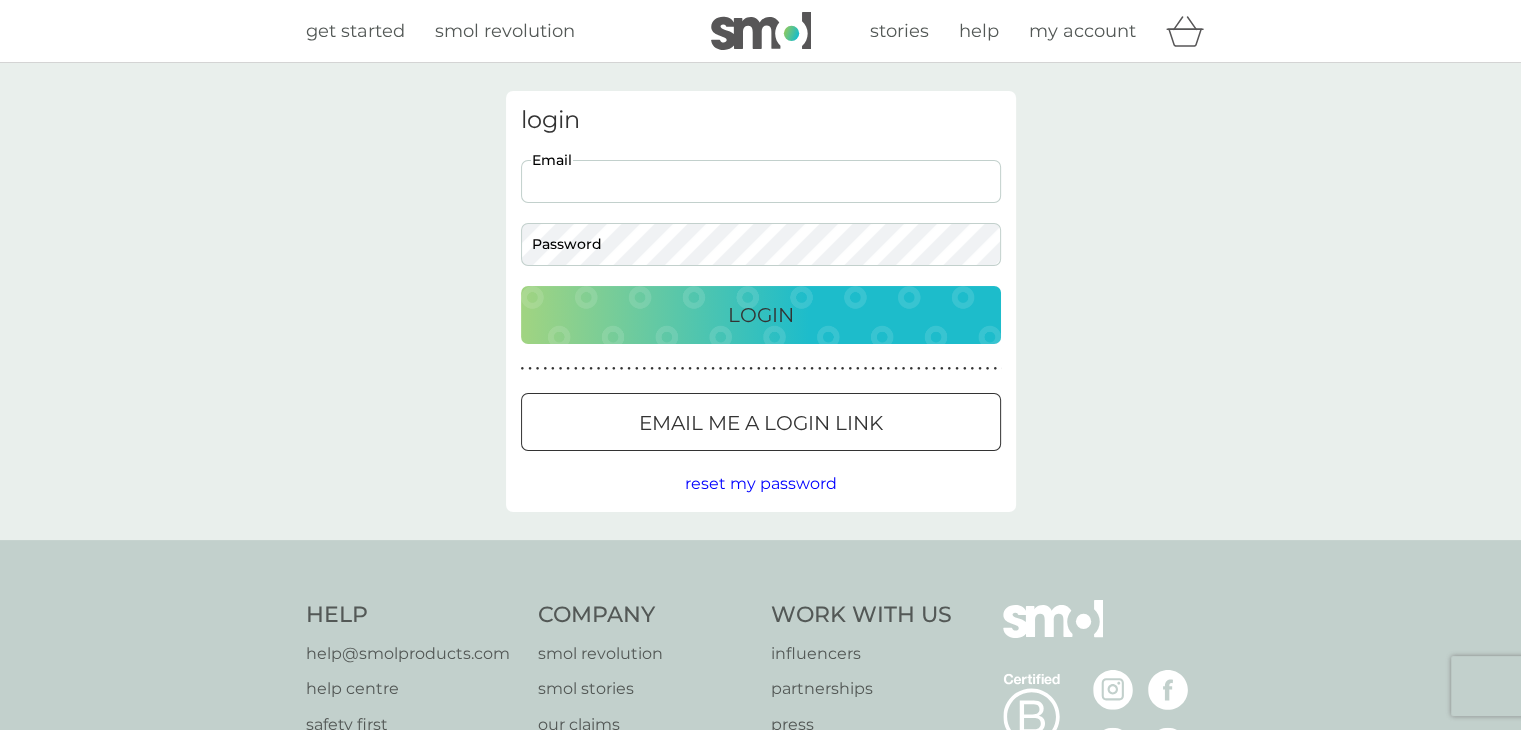 type on "[EMAIL]" 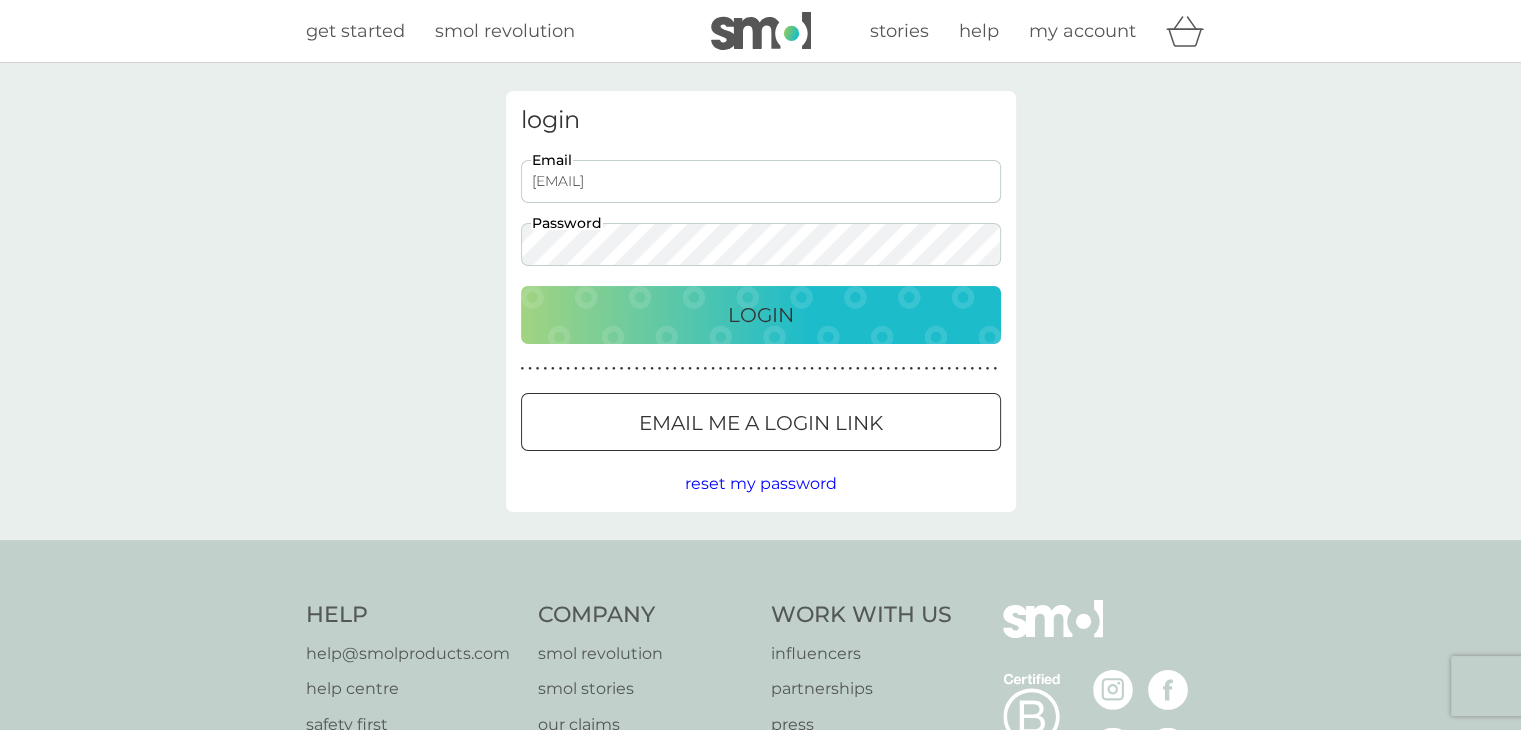click on "Login" at bounding box center (761, 315) 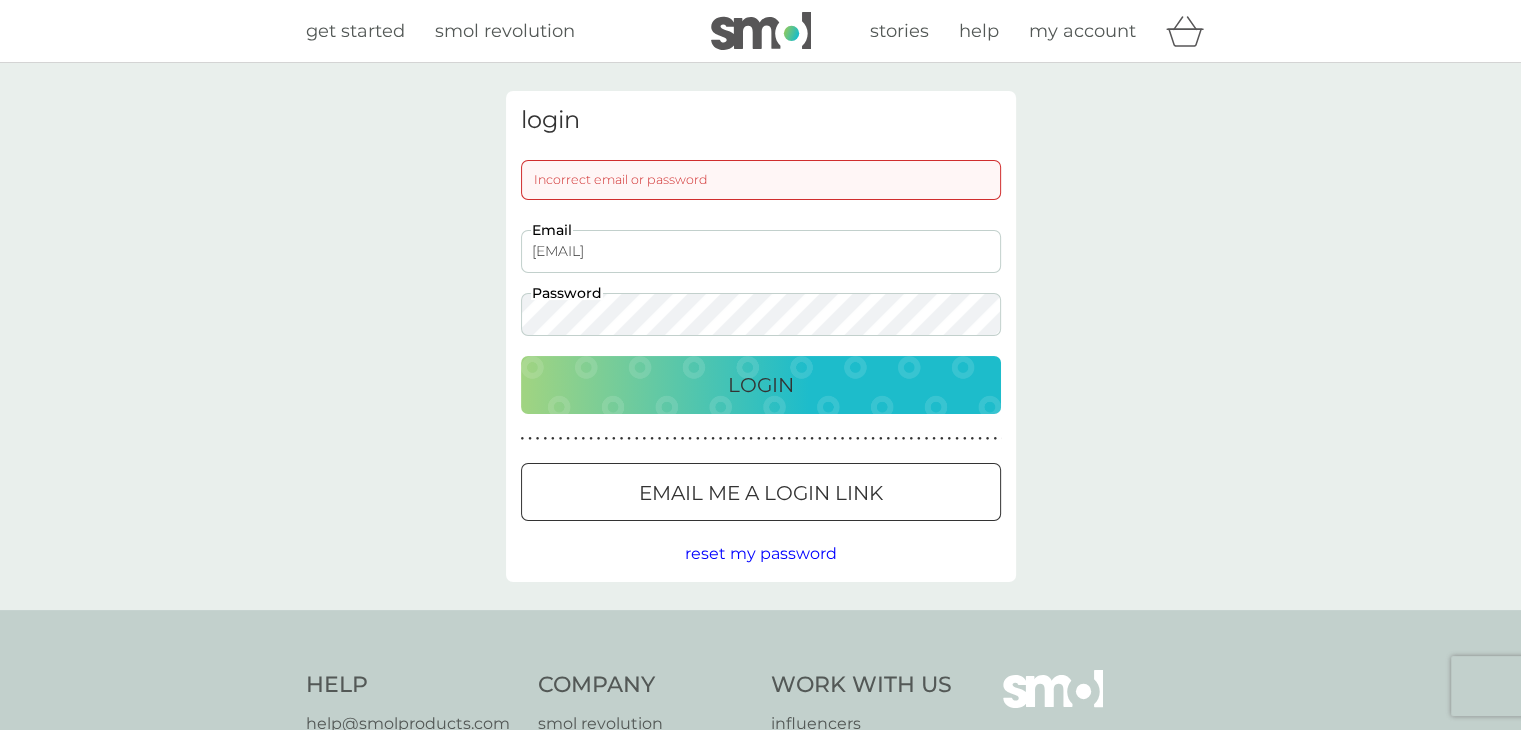 click on "login Incorrect email or password [EMAIL] Email Password Login ● ● ● ● ● ● ● ● ● ● ● ● ● ● ● ● ● ● ● ● ● ● ● ● ● ● ● ● ● ● ● ● ● ● ● ● ● ● ● ● ● ● ● ● ● ● ● ● ● ● ● ● ● ● ● ● ● ● ● ● ● ● ● ● ● ● ● ● ● ● ● Email me a login link reset my password" at bounding box center [760, 336] 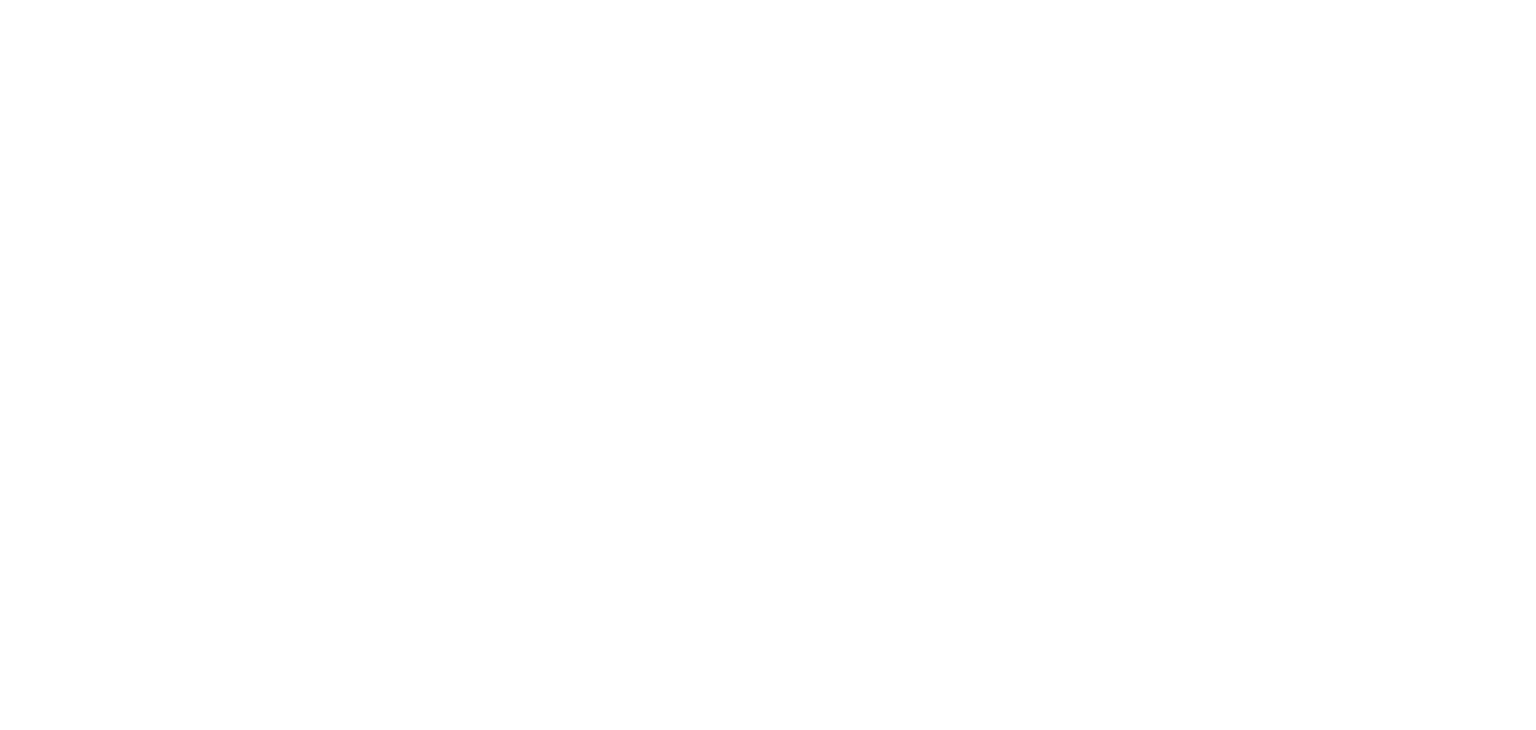 scroll, scrollTop: 0, scrollLeft: 0, axis: both 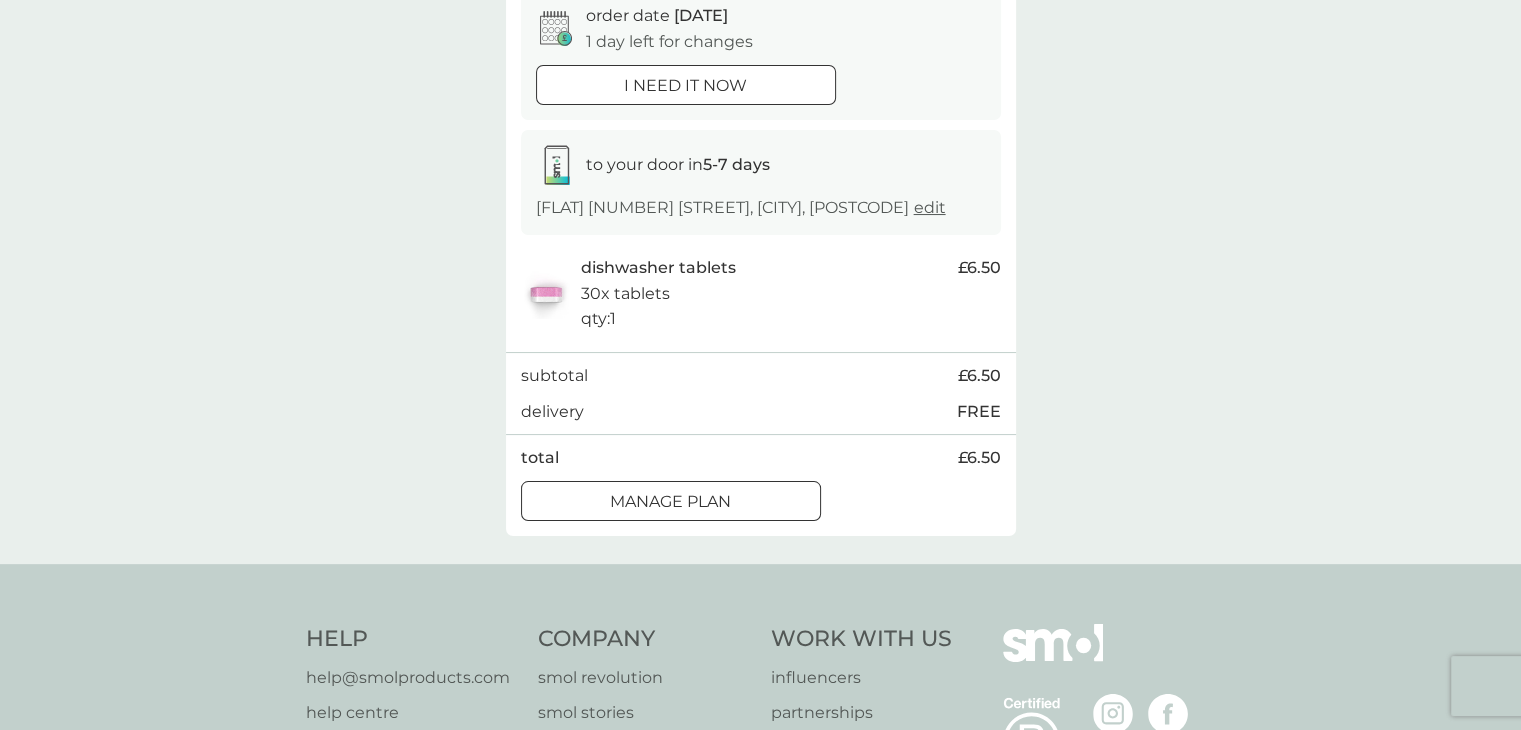 click at bounding box center [670, 500] 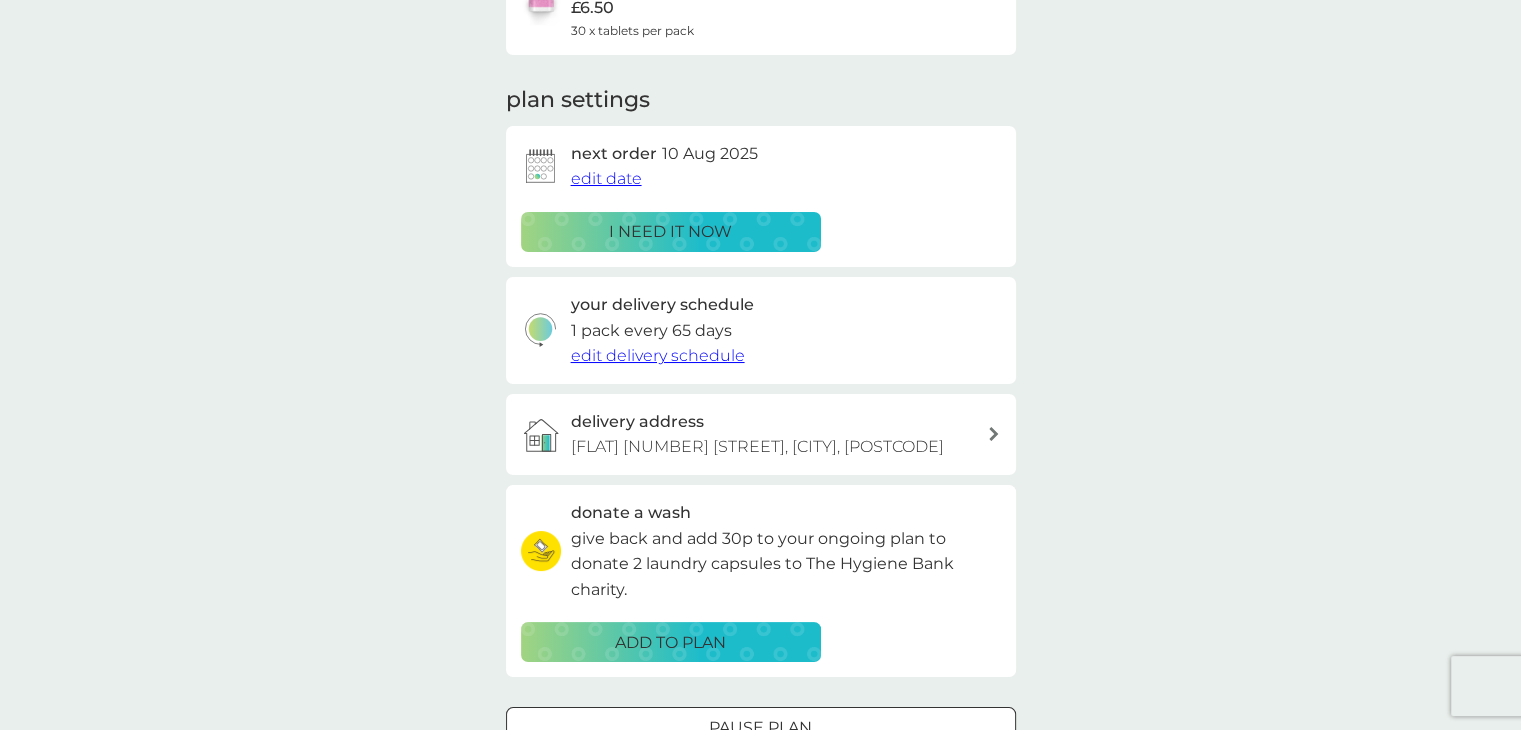 scroll, scrollTop: 0, scrollLeft: 0, axis: both 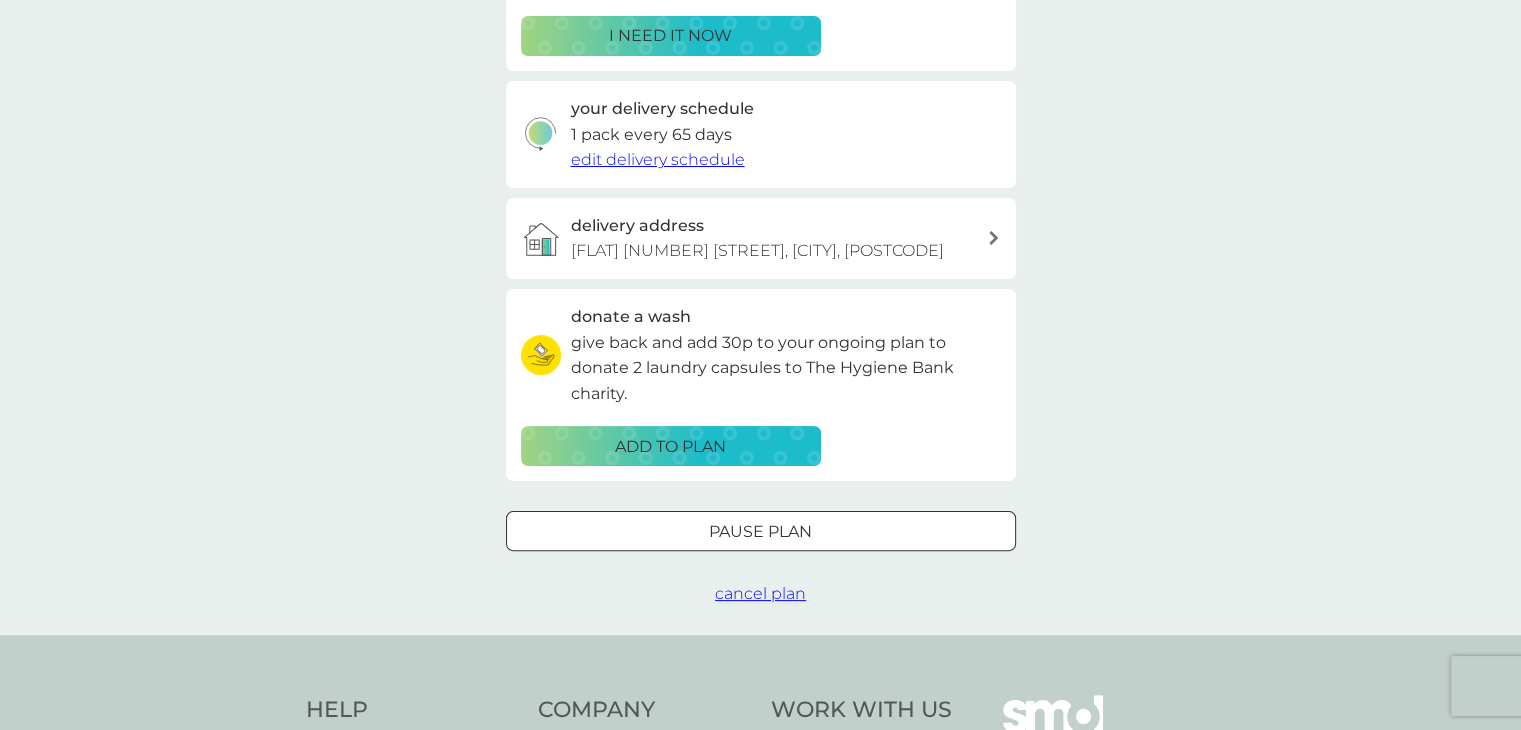 click on "cancel plan" at bounding box center (760, 593) 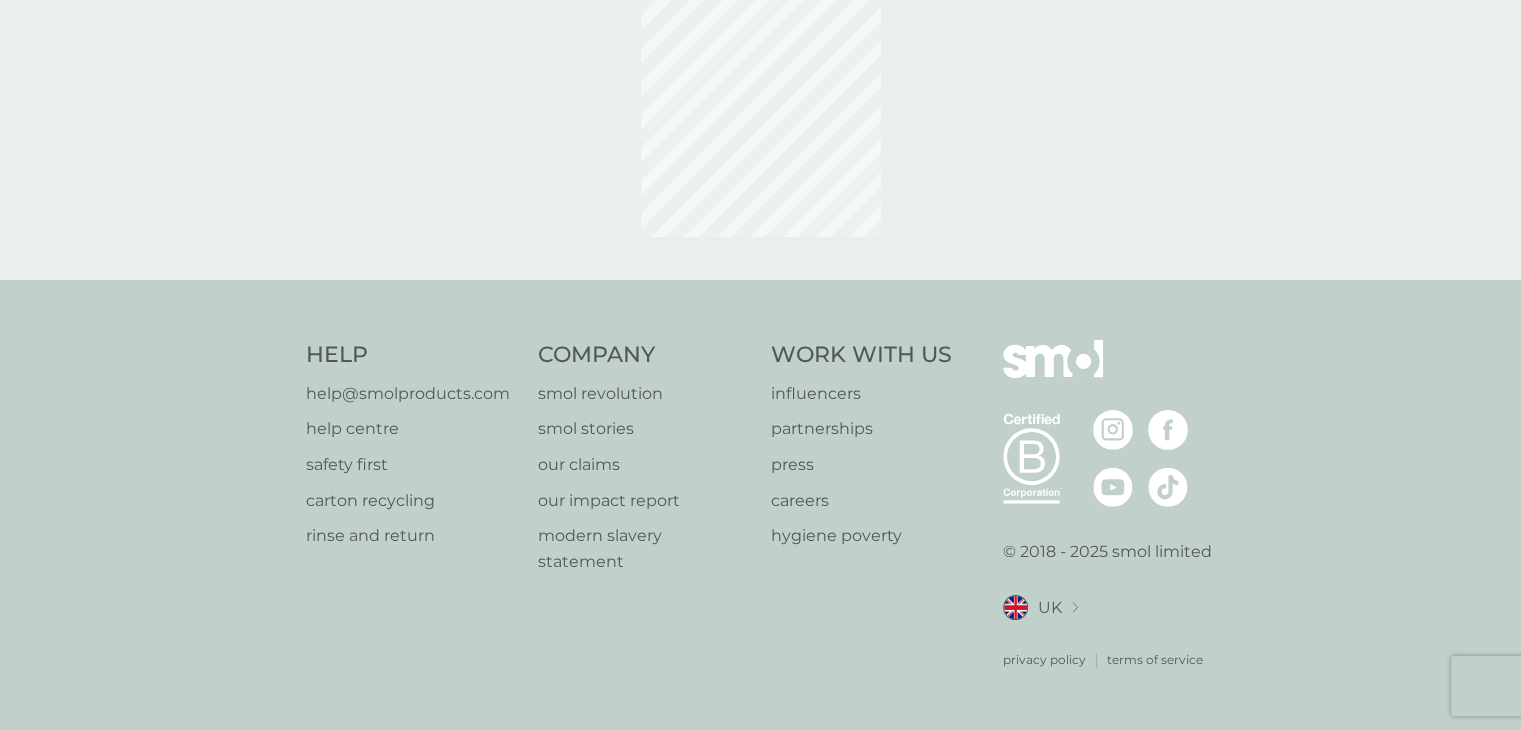 scroll, scrollTop: 0, scrollLeft: 0, axis: both 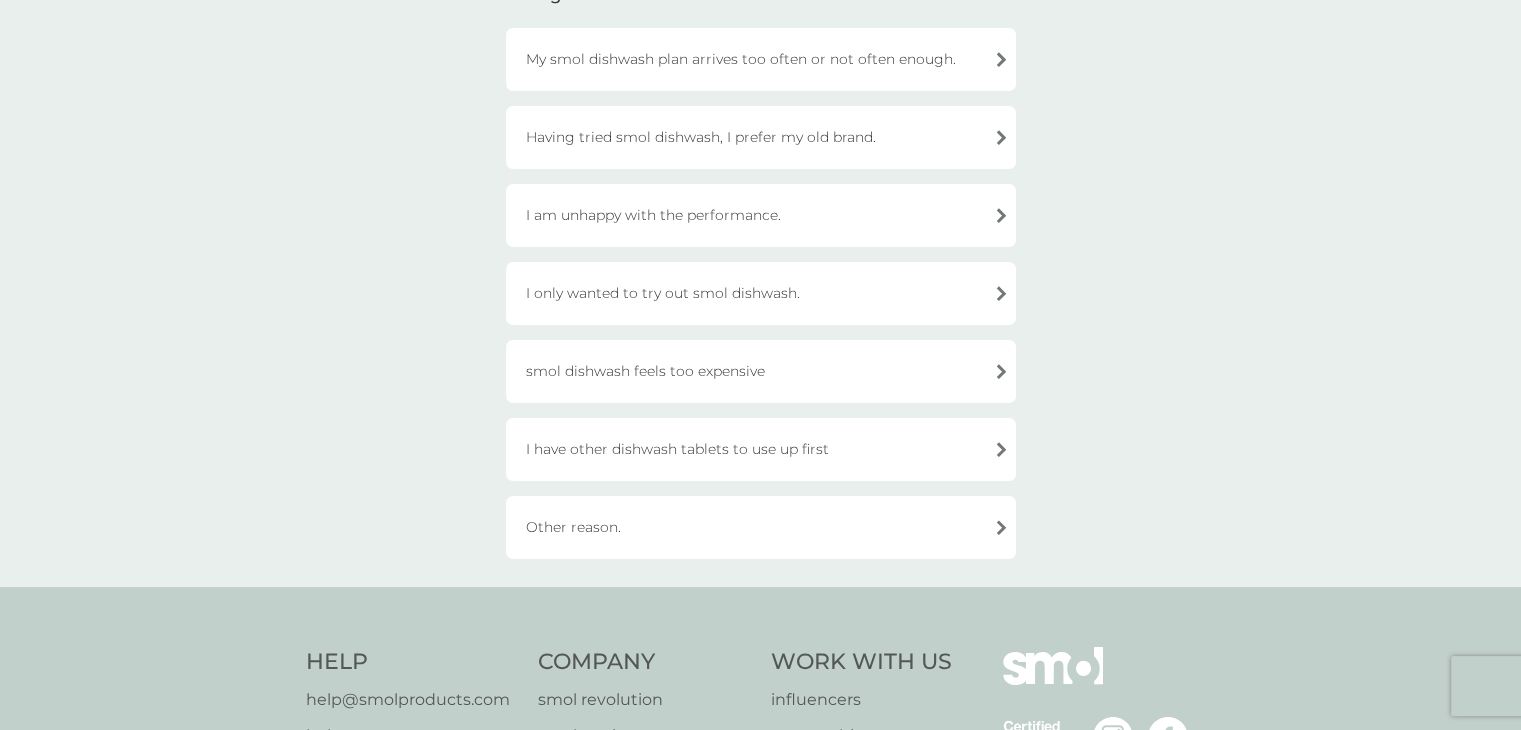 click on "smol dishwash feels too expensive" at bounding box center (761, 371) 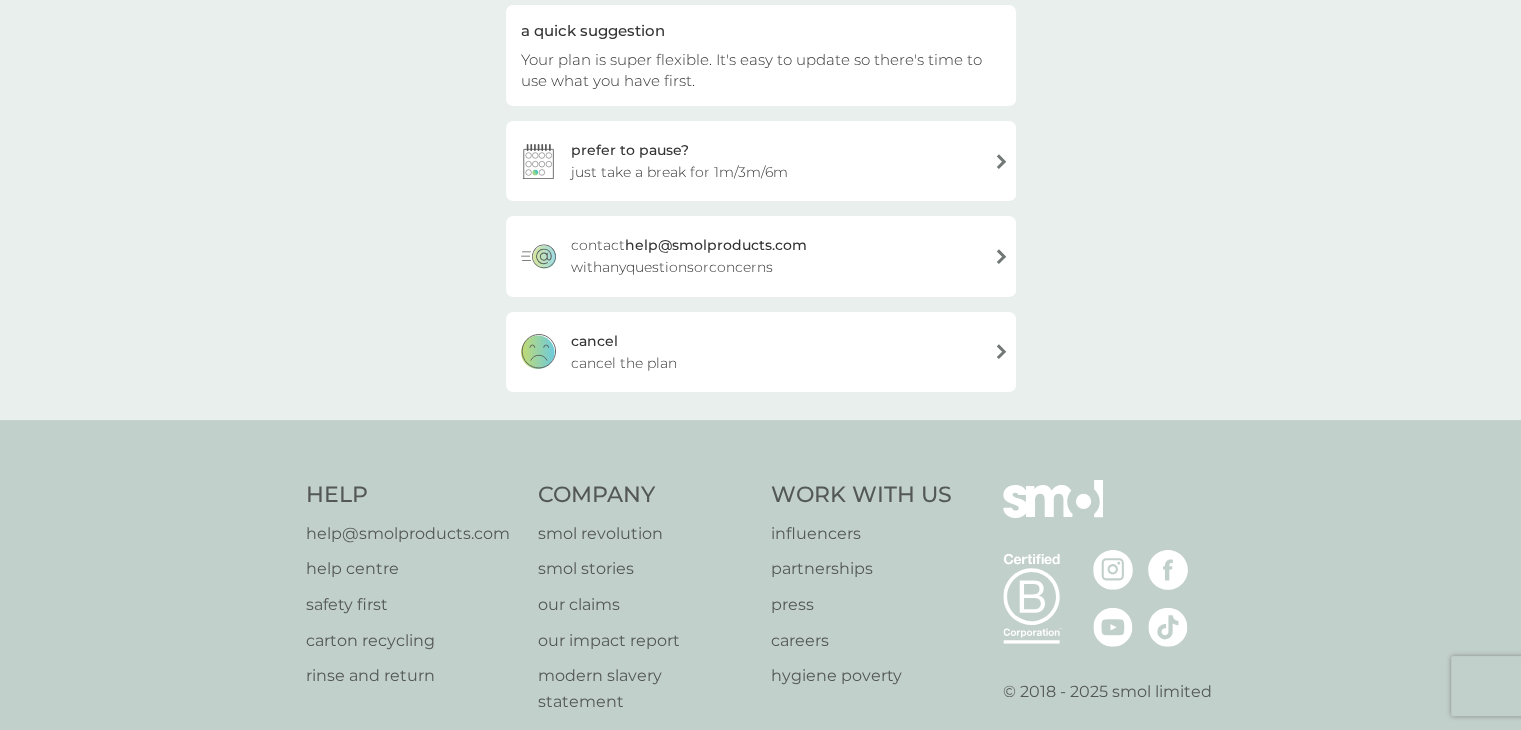 click on "cancel" at bounding box center (594, 341) 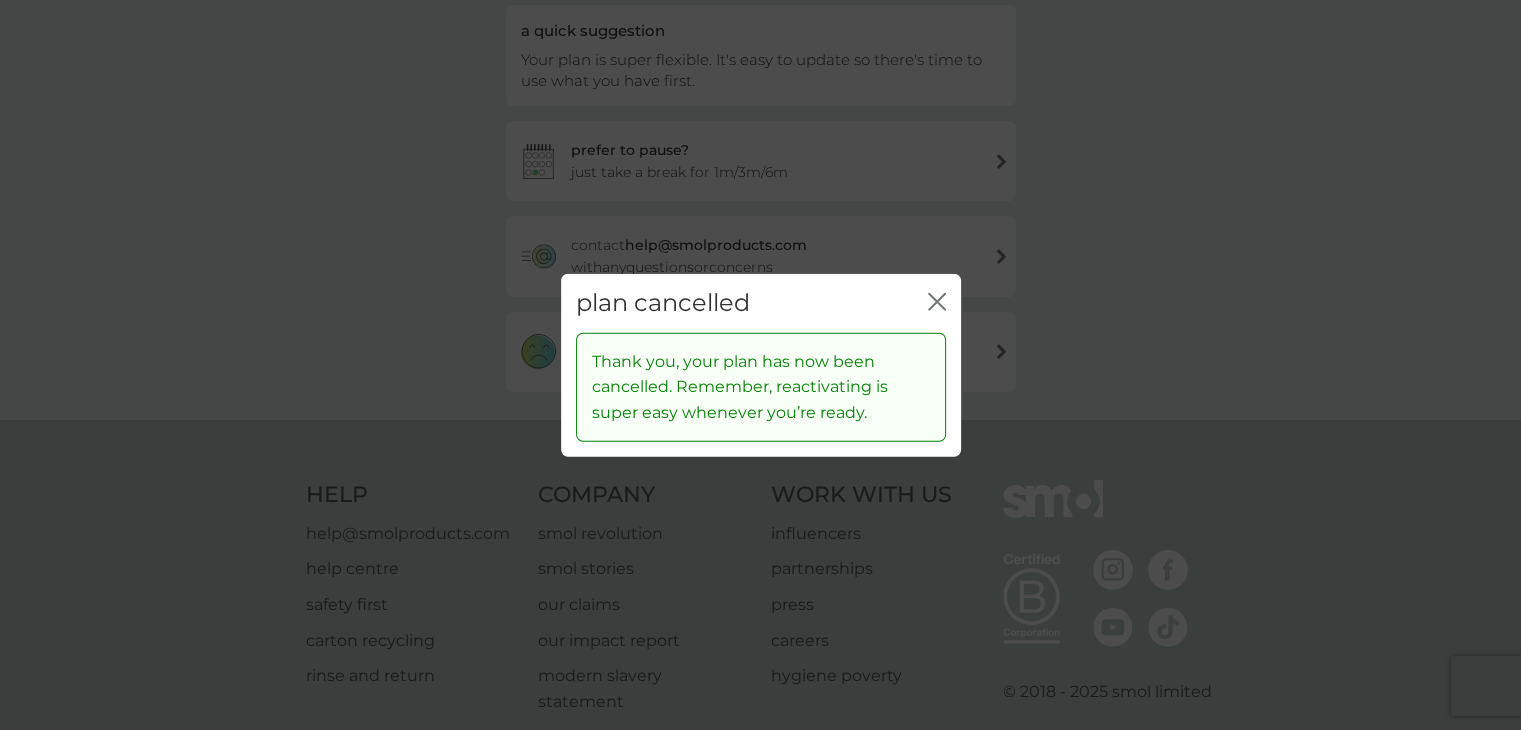 scroll, scrollTop: 211, scrollLeft: 0, axis: vertical 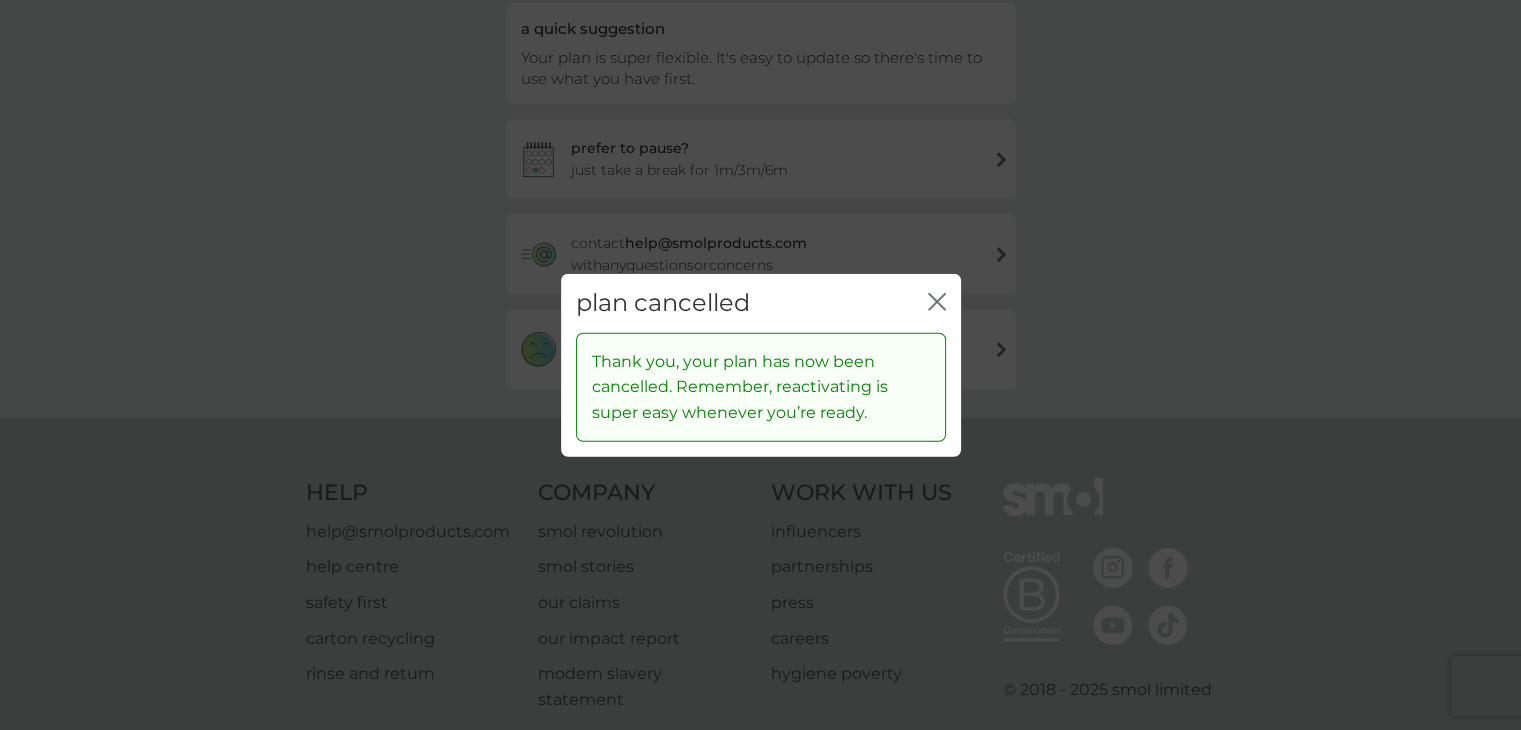 click on "close" 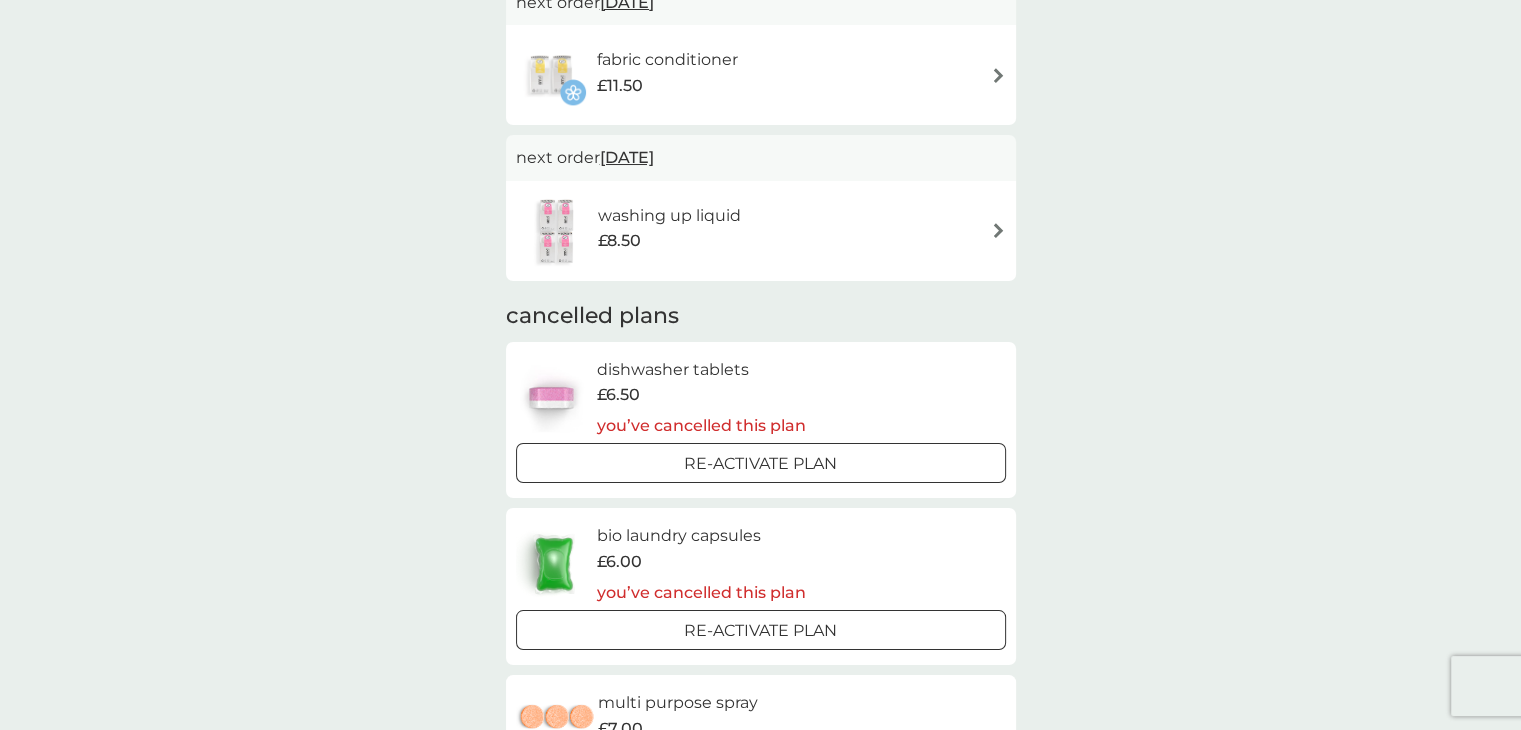 scroll, scrollTop: 0, scrollLeft: 0, axis: both 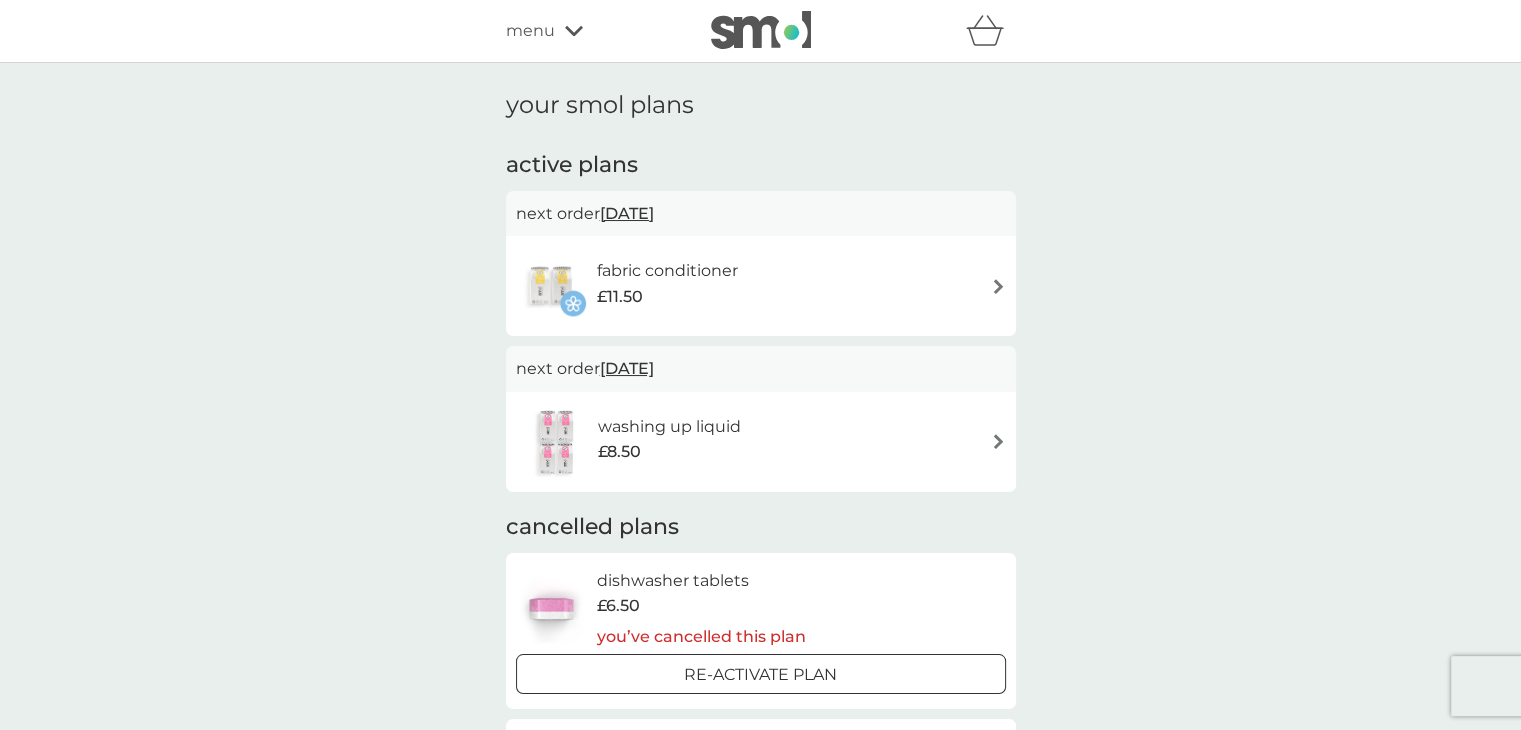 click on "fabric conditioner" at bounding box center [667, 271] 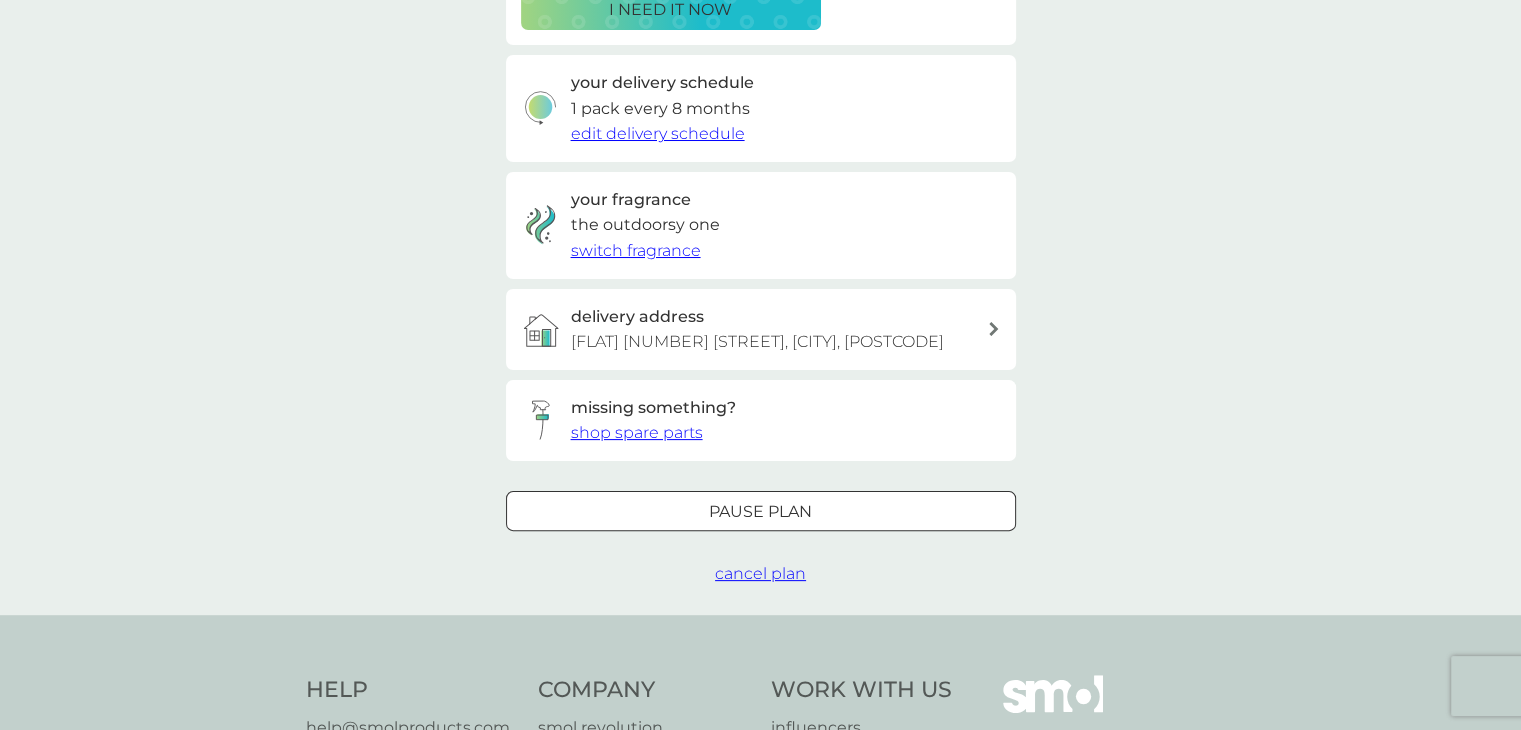 scroll, scrollTop: 424, scrollLeft: 0, axis: vertical 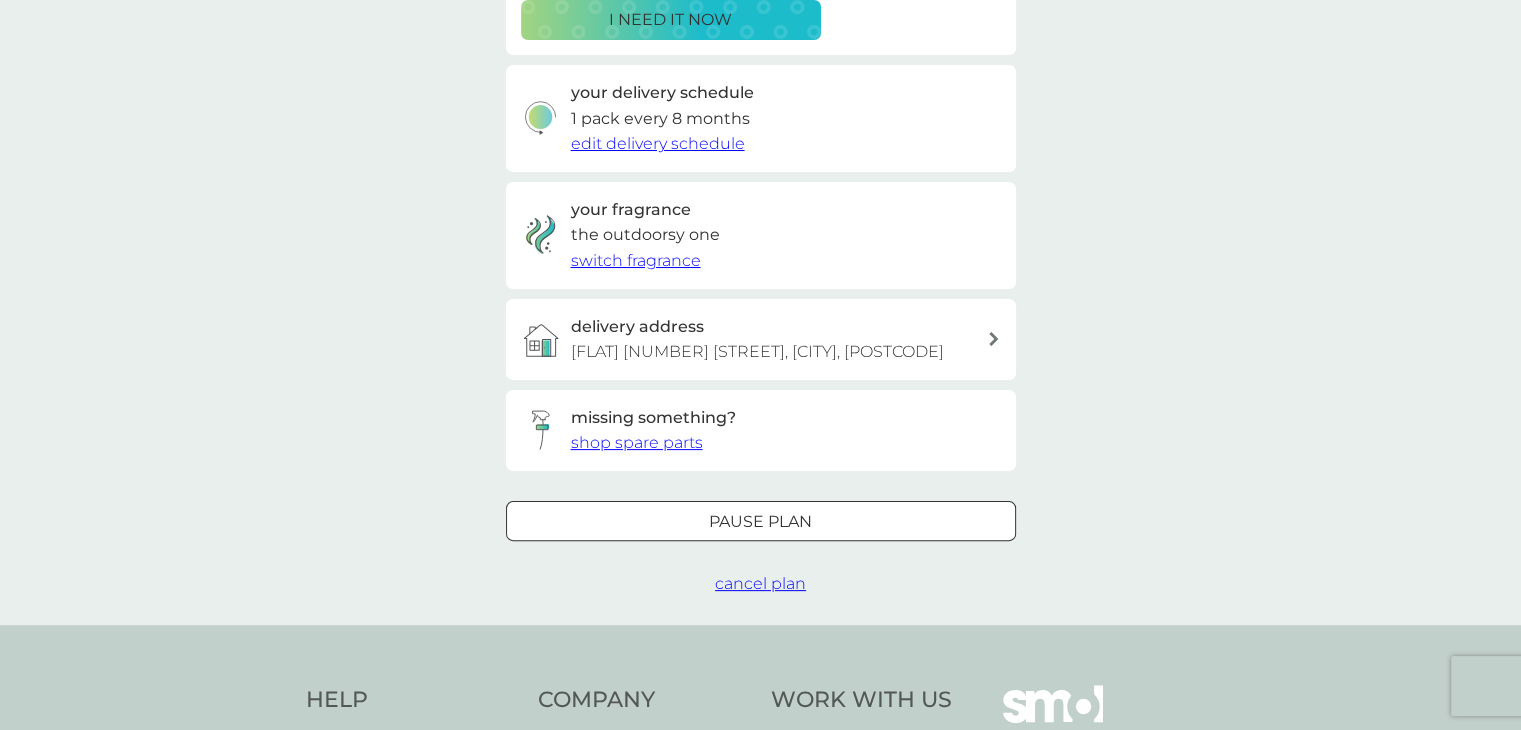 click on "cancel plan" at bounding box center (760, 583) 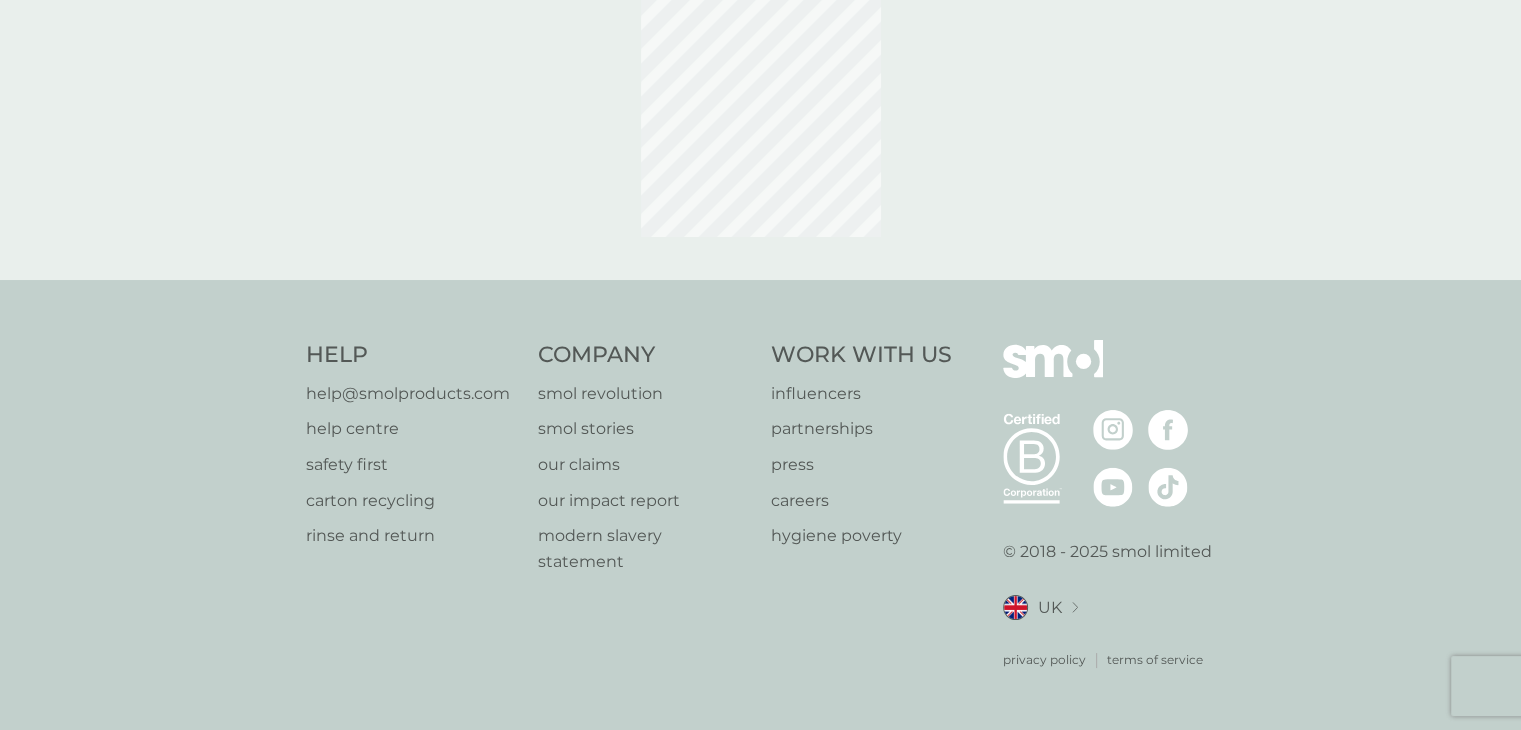 scroll, scrollTop: 0, scrollLeft: 0, axis: both 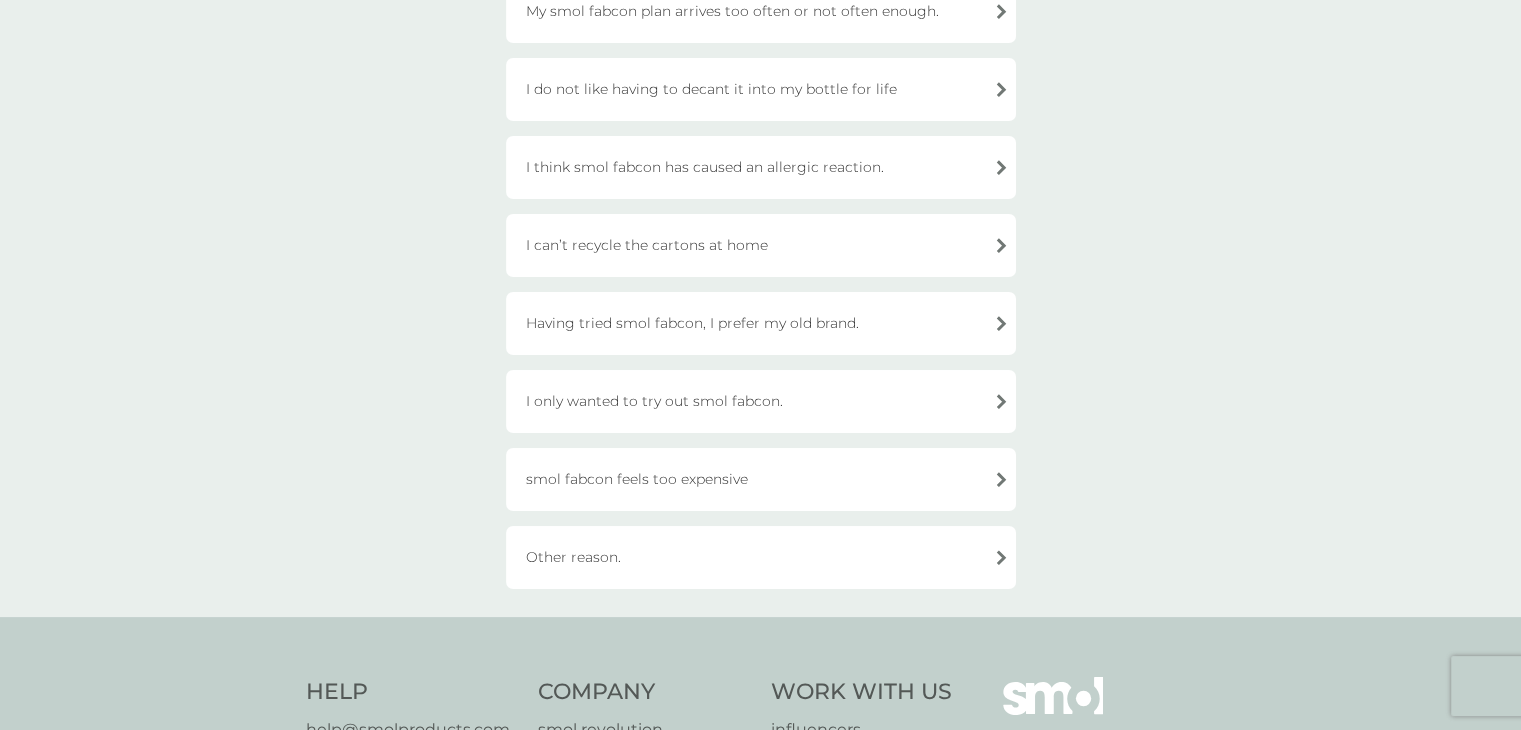 click on "smol fabcon feels too expensive" at bounding box center [761, 479] 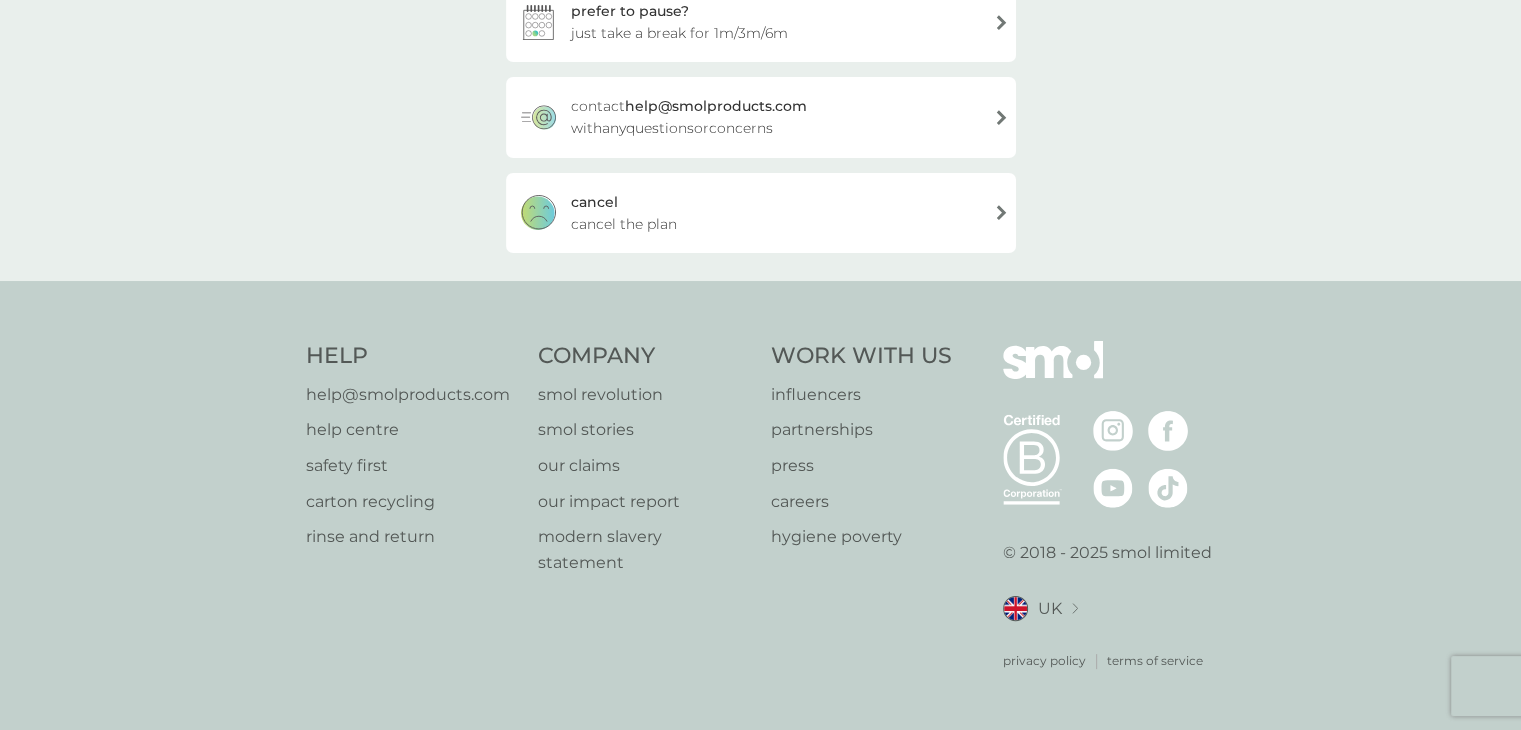 click on "cancel the plan" at bounding box center [624, 224] 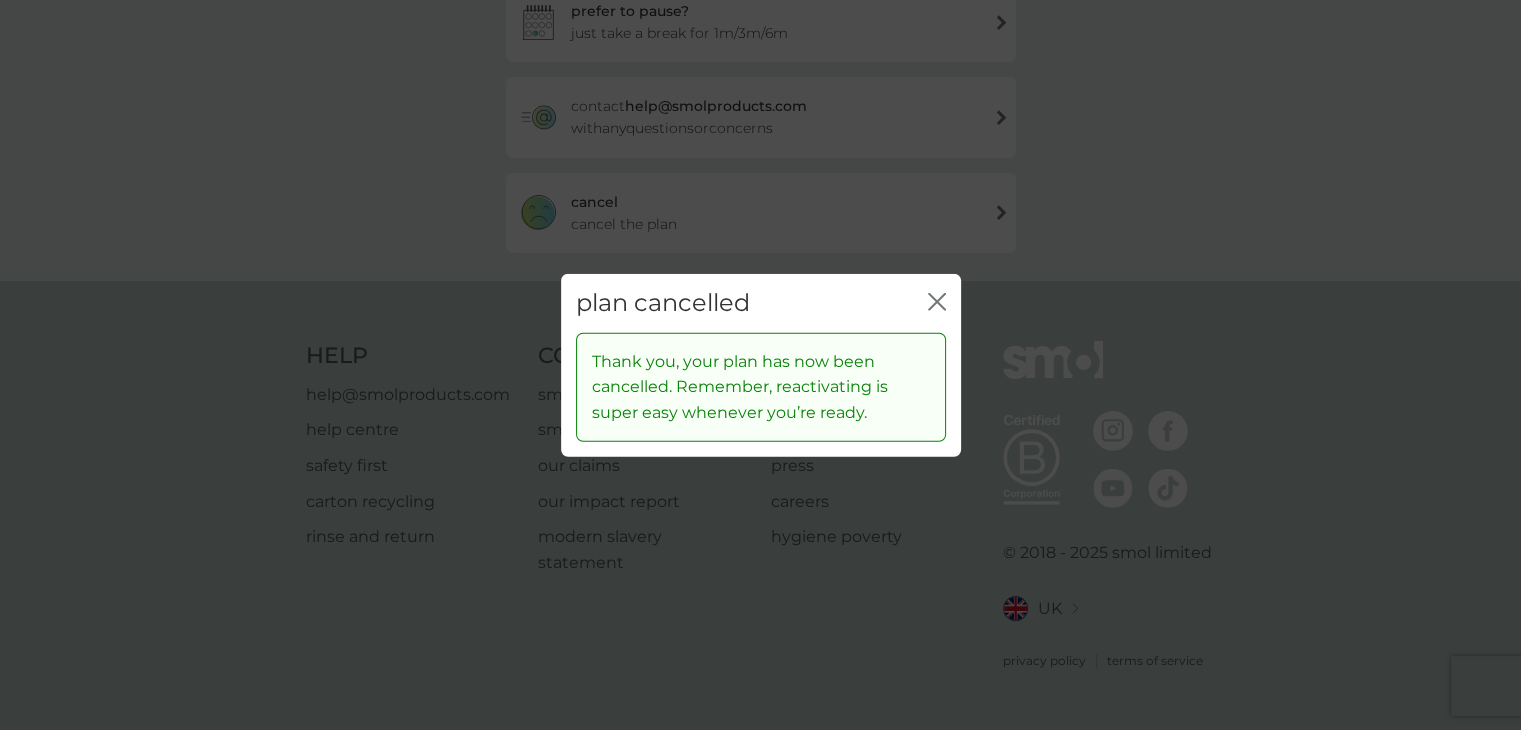 click 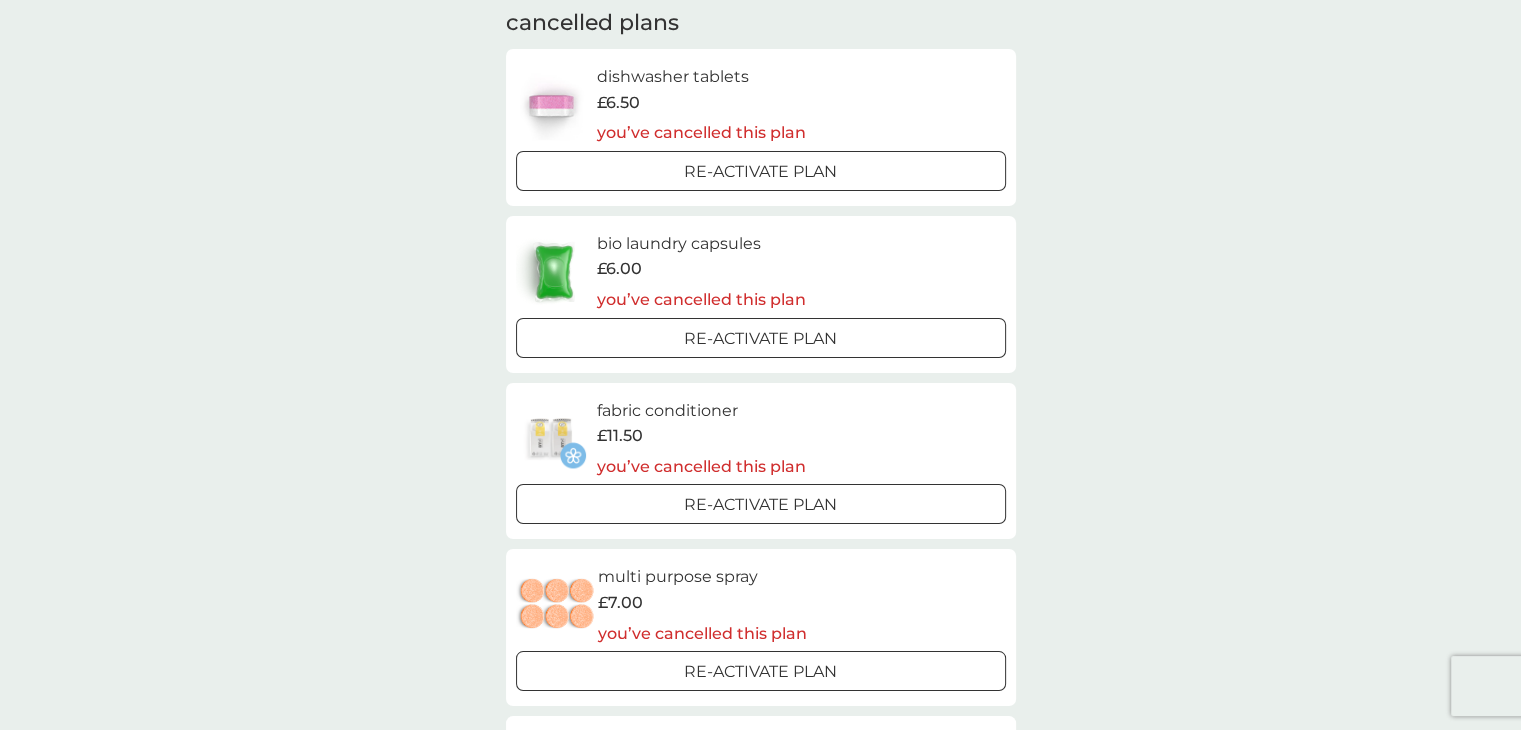 scroll, scrollTop: 0, scrollLeft: 0, axis: both 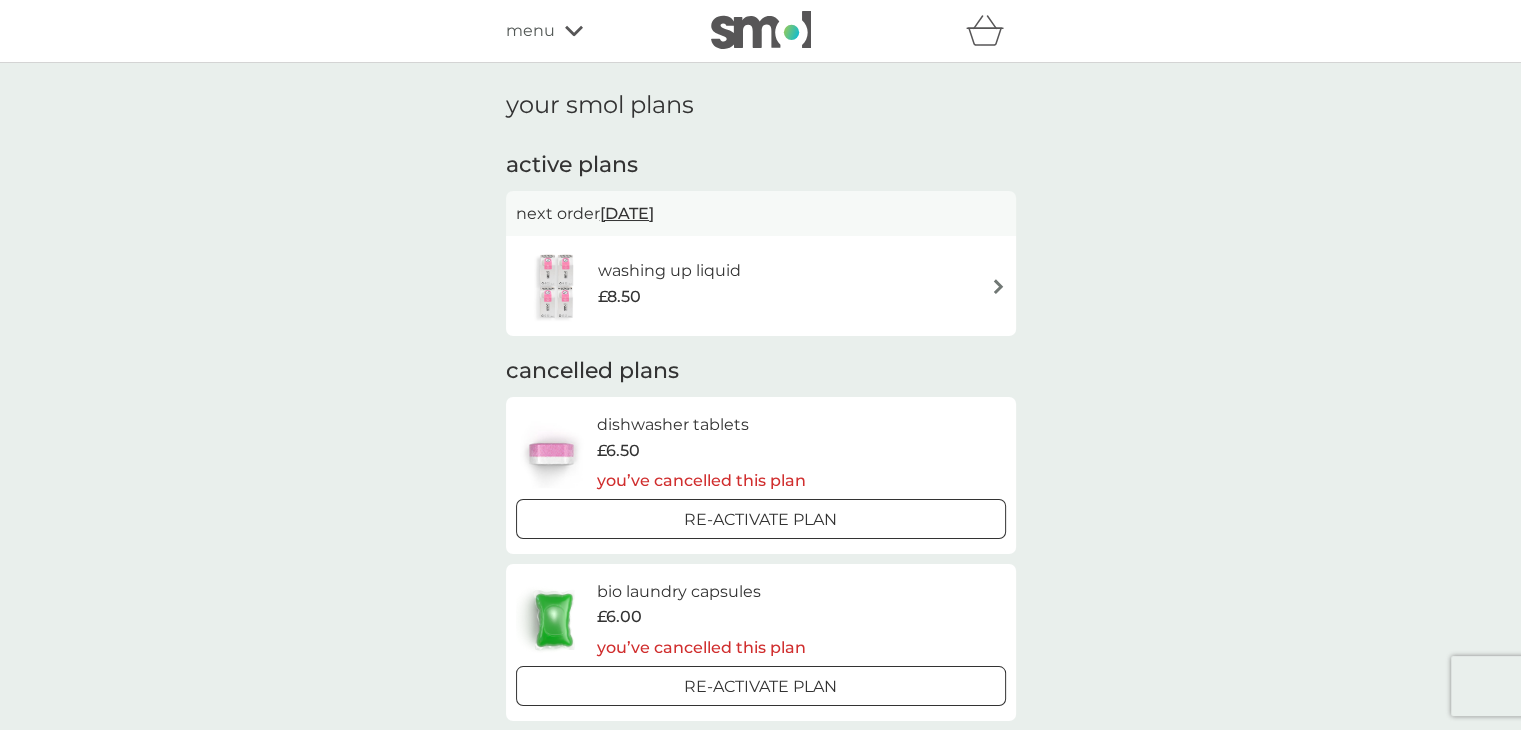 click on "washing up liquid" at bounding box center (669, 271) 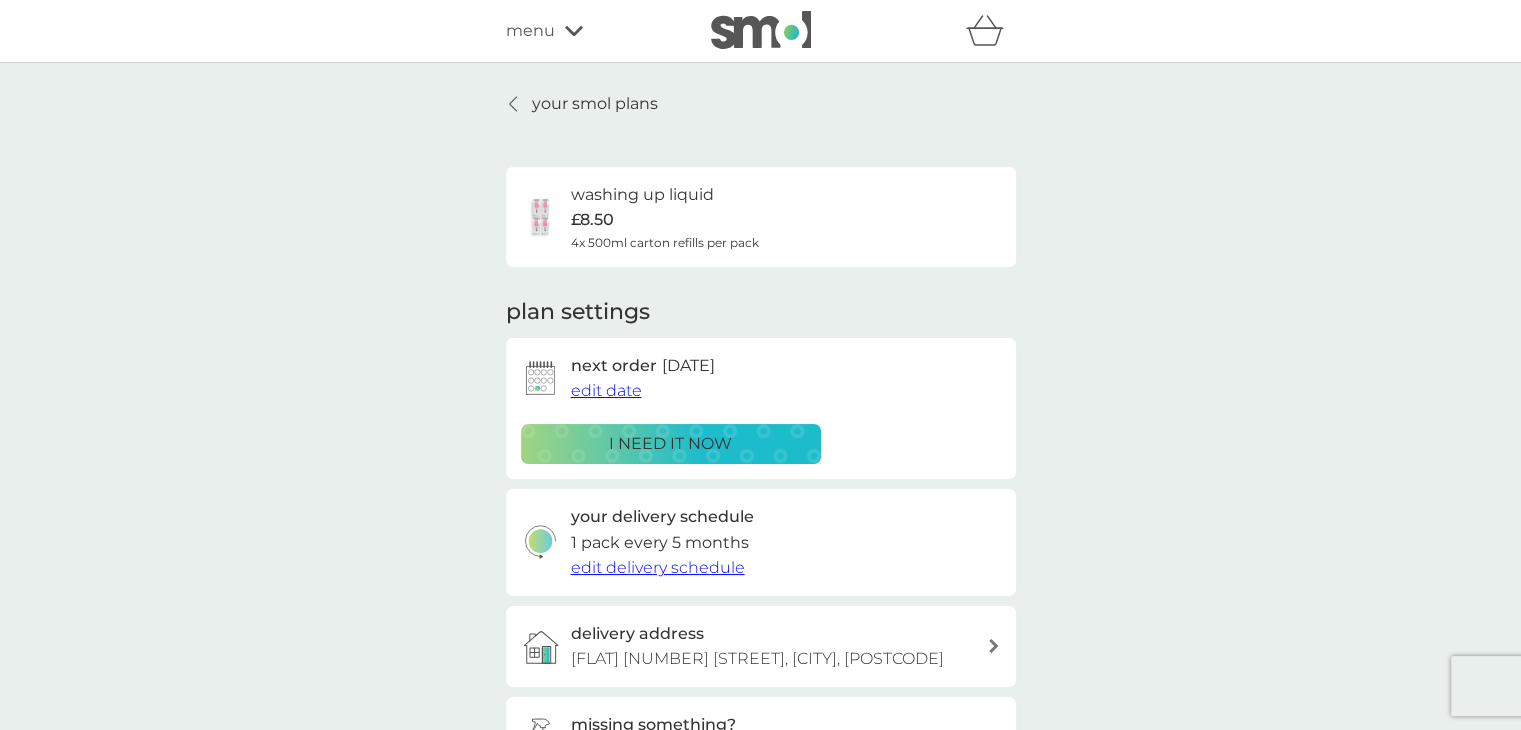 click on "your smol plans washing up liquid £8.50 4x 500ml carton refills per pack plan settings next order 10 Mar 2026 edit date i need it now your delivery schedule 1 pack every 5 months edit delivery schedule delivery address 1/L 13 Charles Street,  Largs, KA30 8HJ missing something? shop spare parts Pause plan cancel plan" at bounding box center [760, 497] 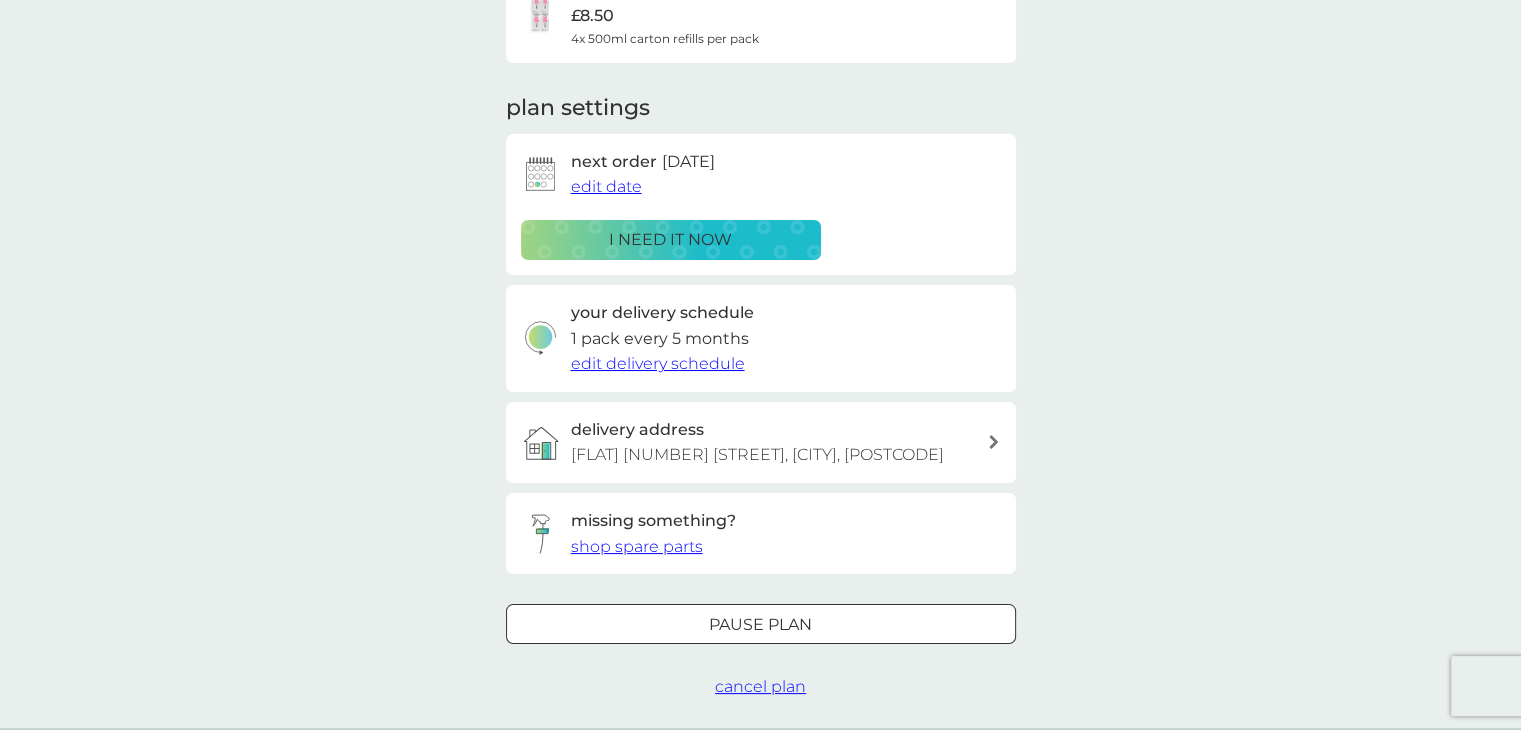 scroll, scrollTop: 257, scrollLeft: 0, axis: vertical 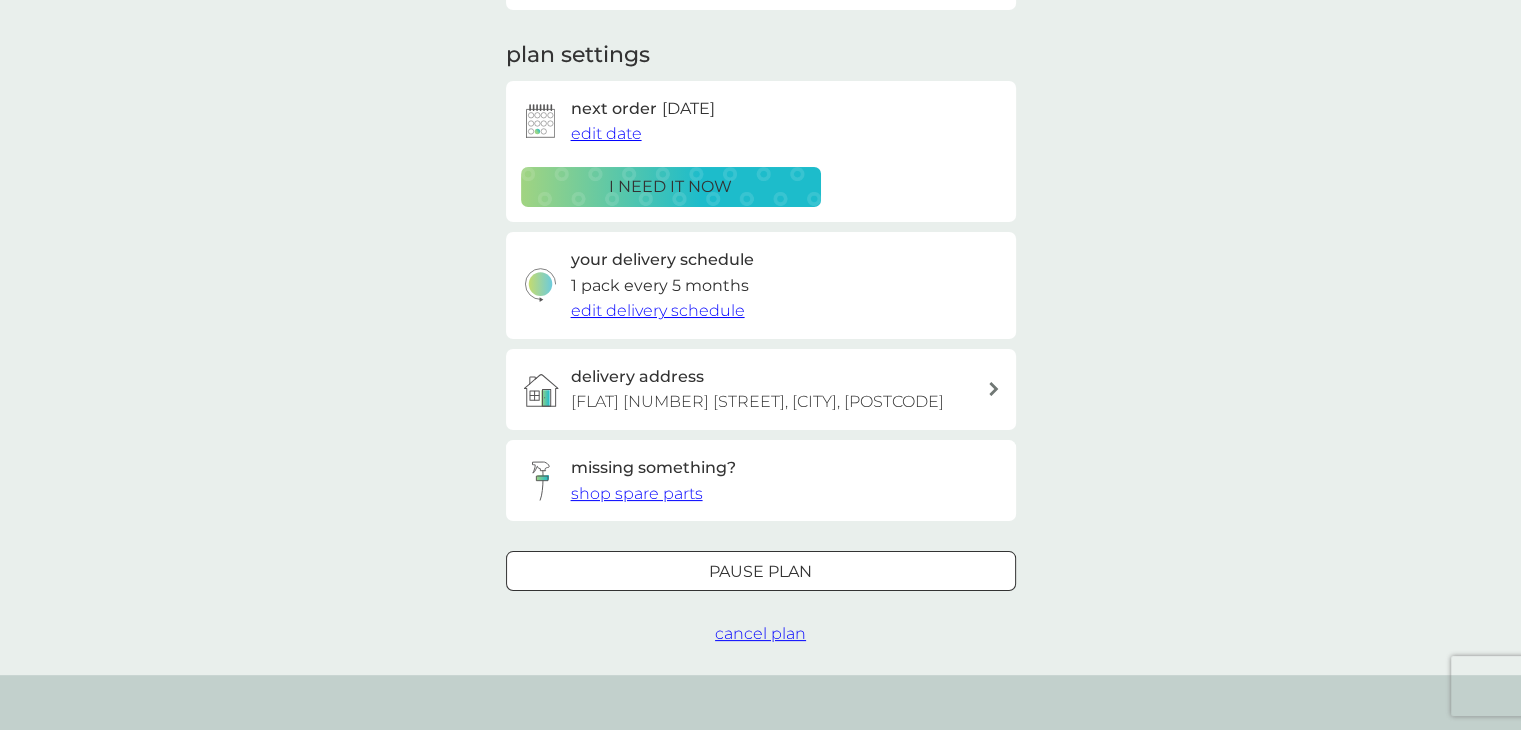 click on "cancel plan" at bounding box center [760, 633] 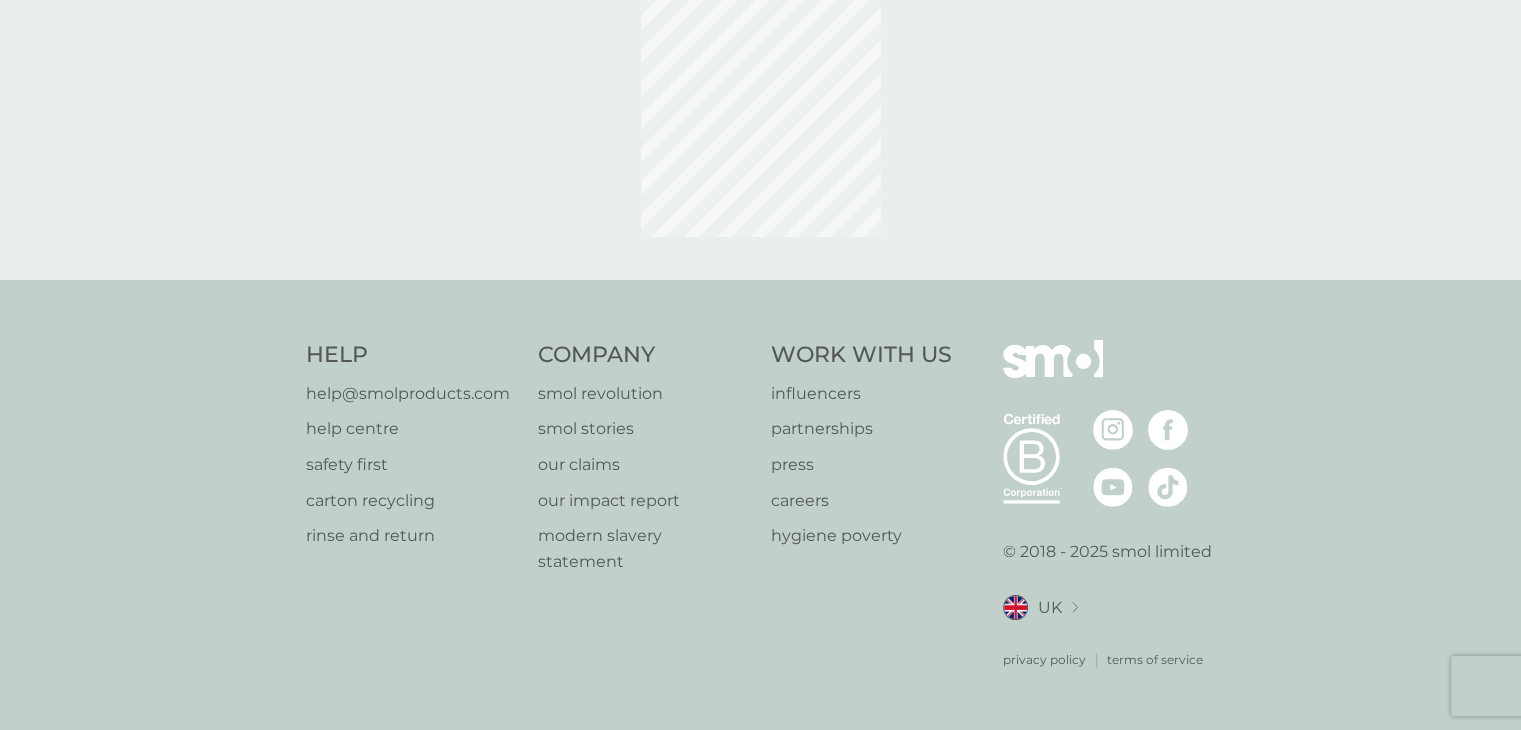 scroll, scrollTop: 0, scrollLeft: 0, axis: both 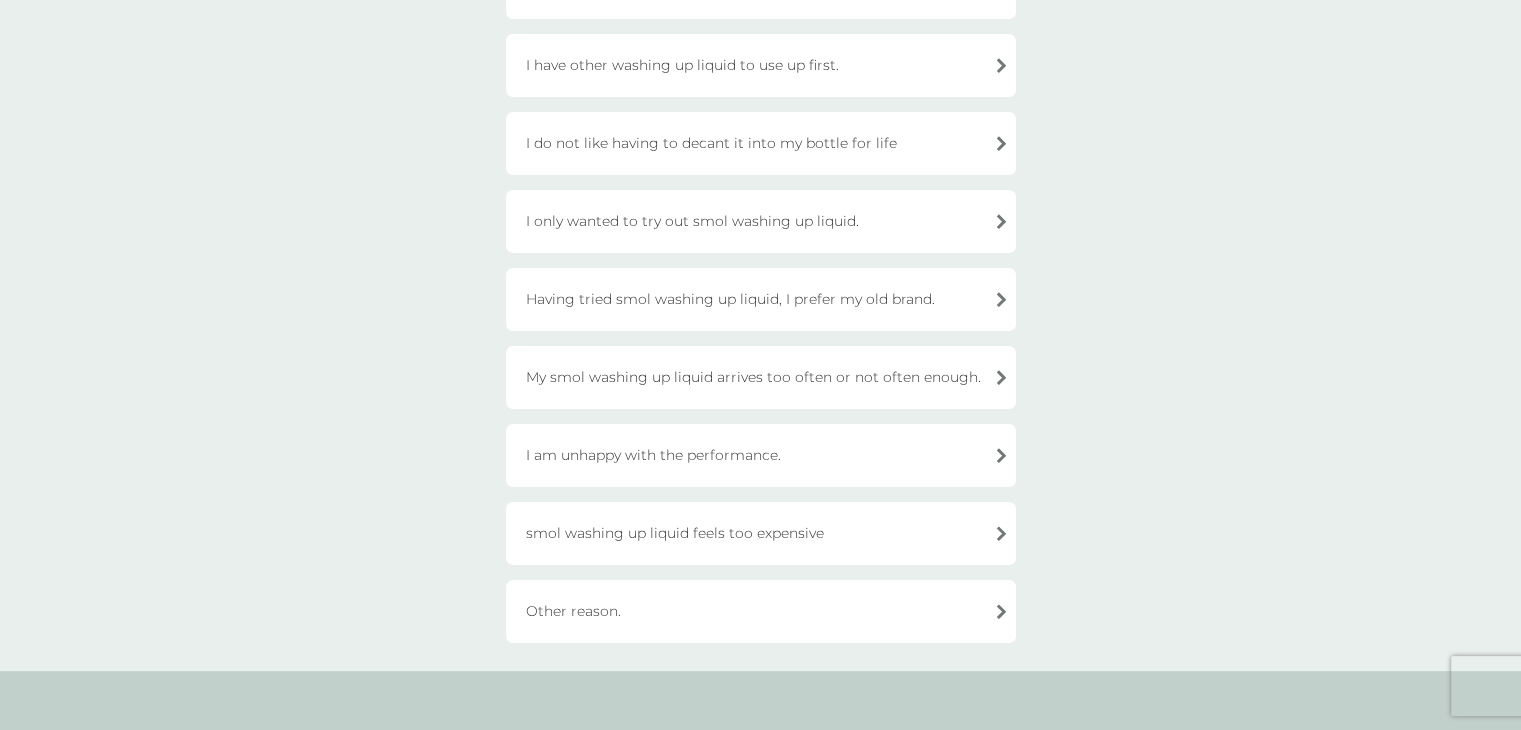 click on "smol washing up liquid feels too expensive" at bounding box center (761, 533) 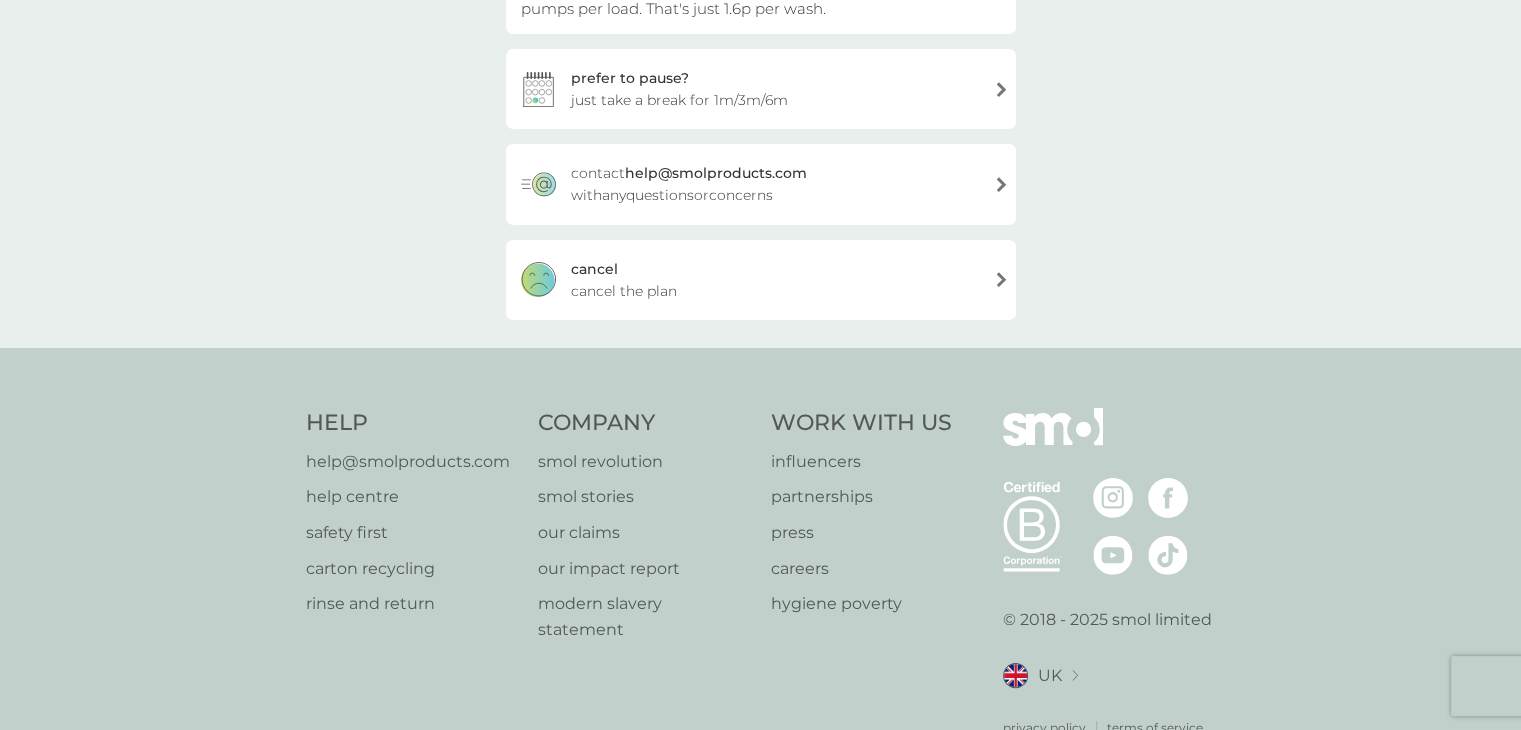 click on "cancel the plan" at bounding box center [624, 291] 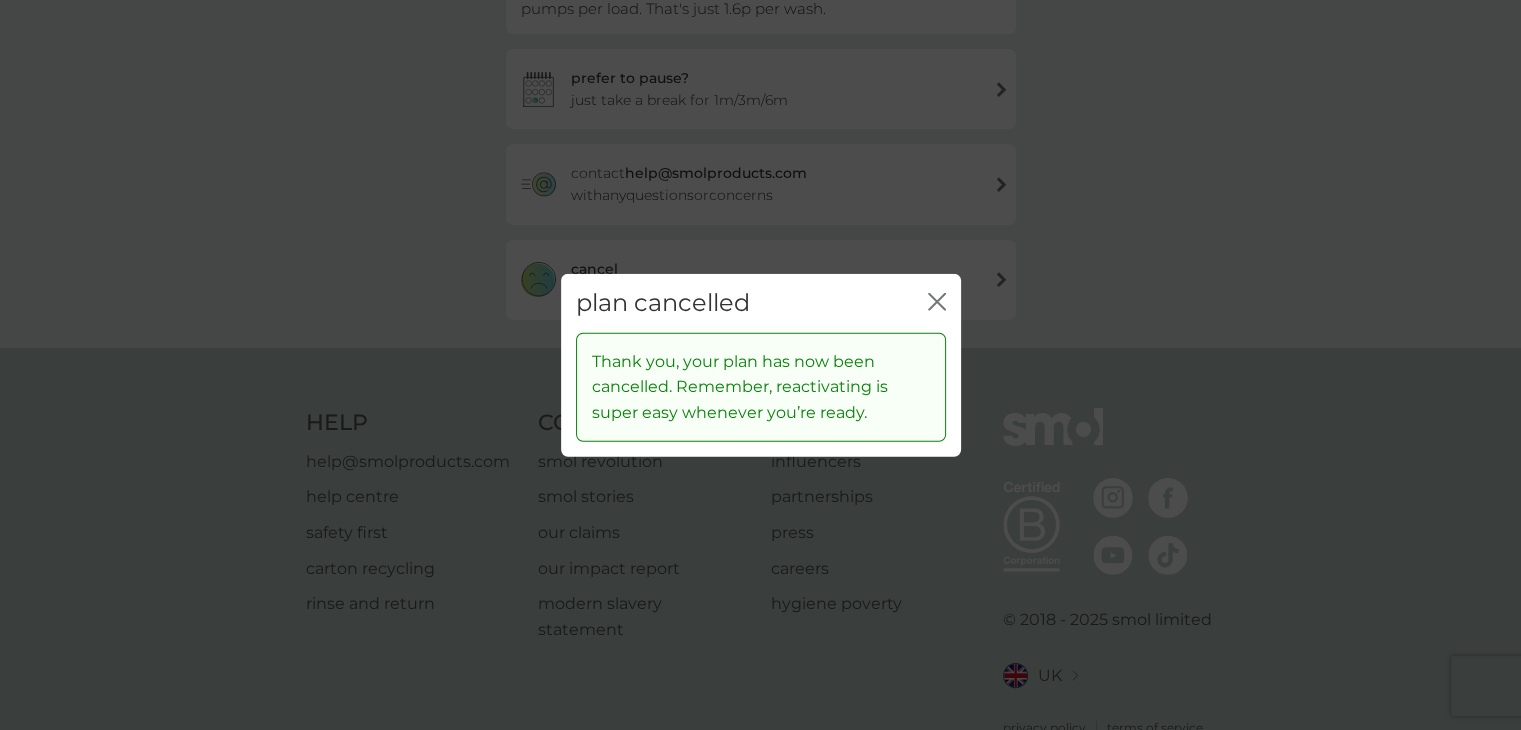 click 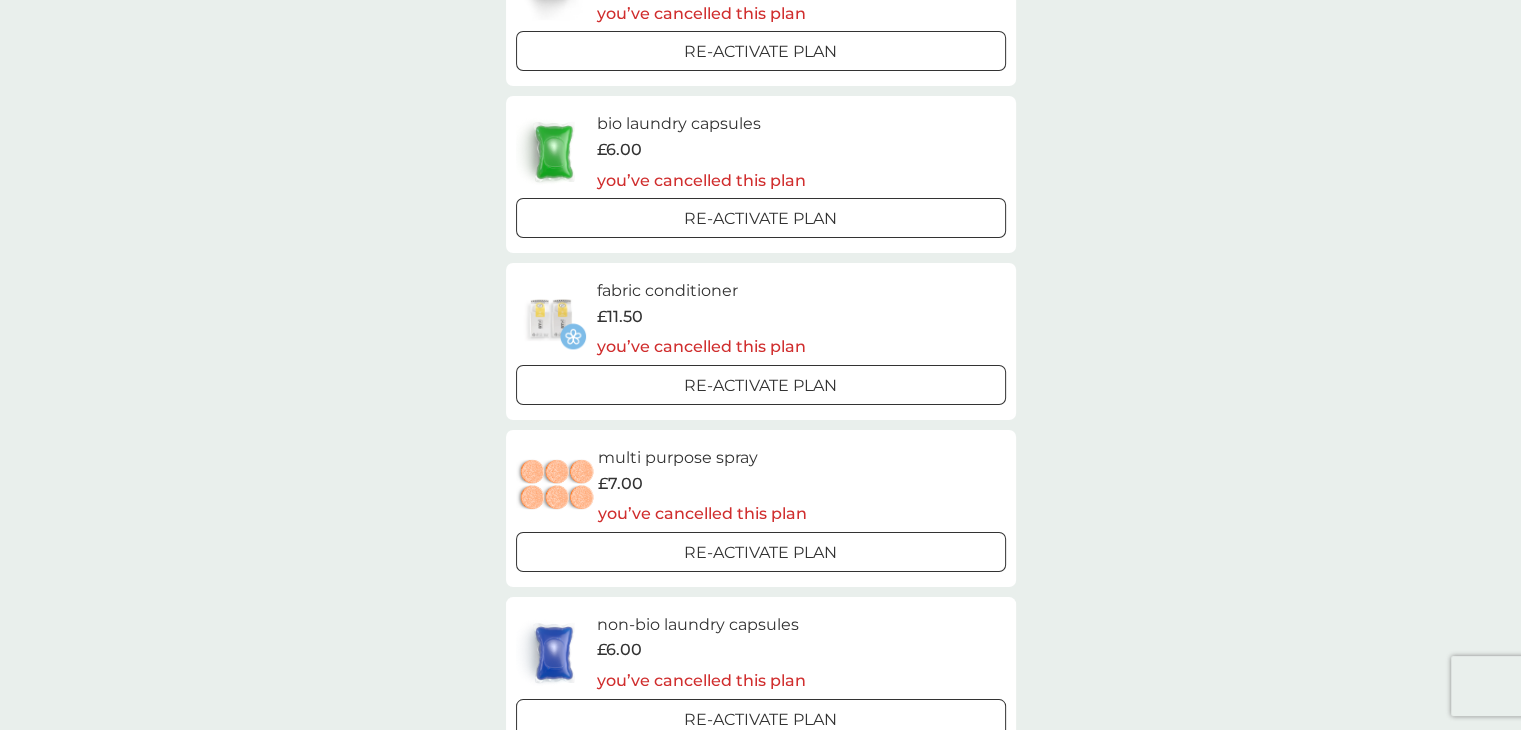 scroll, scrollTop: 0, scrollLeft: 0, axis: both 